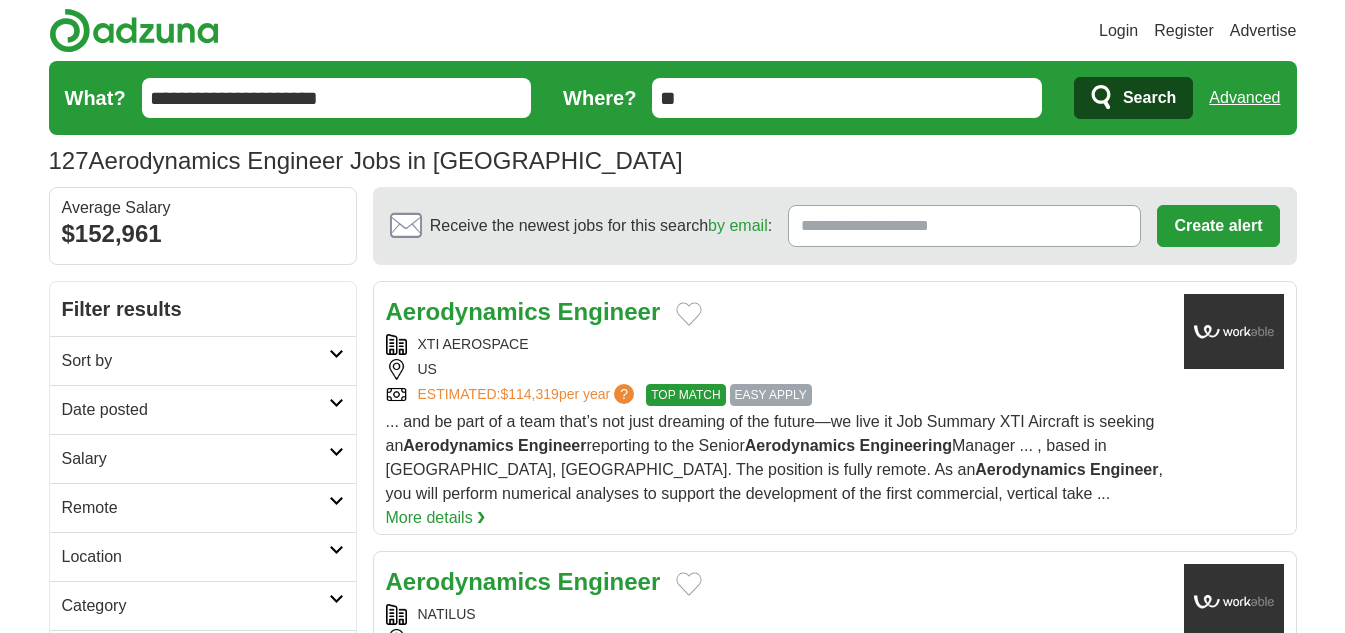 scroll, scrollTop: 0, scrollLeft: 0, axis: both 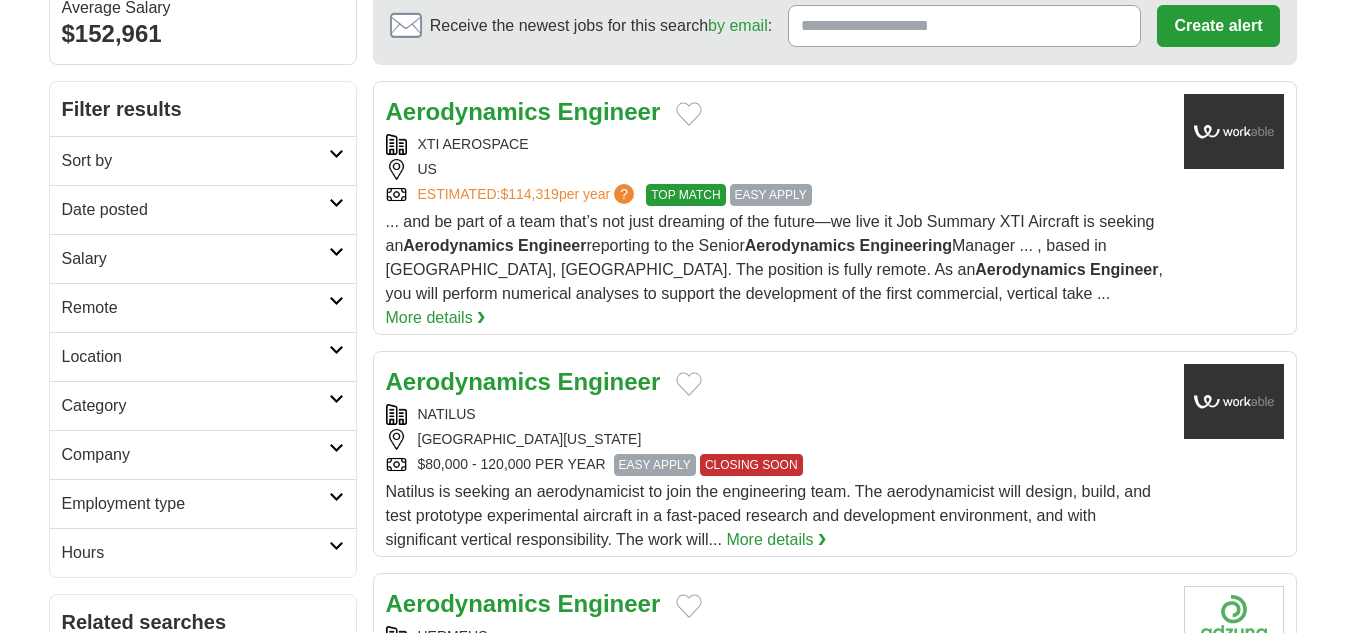 click at bounding box center (336, 252) 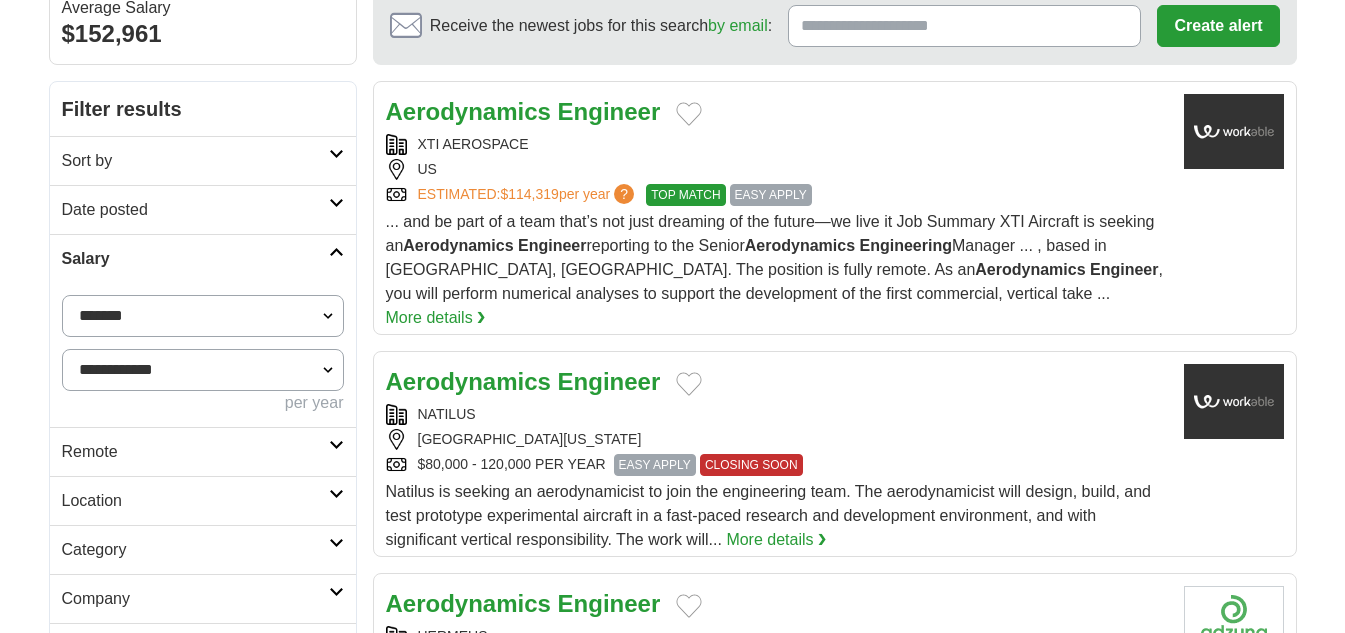 click on "**********" at bounding box center (203, 370) 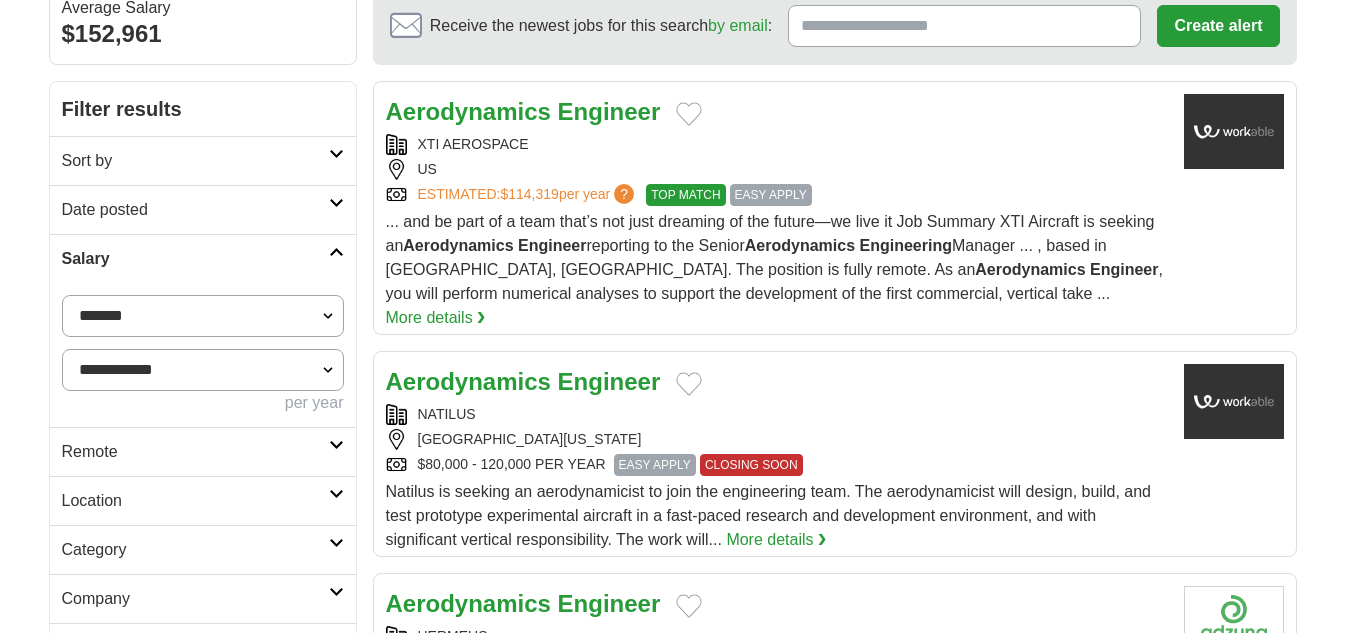 select on "*****" 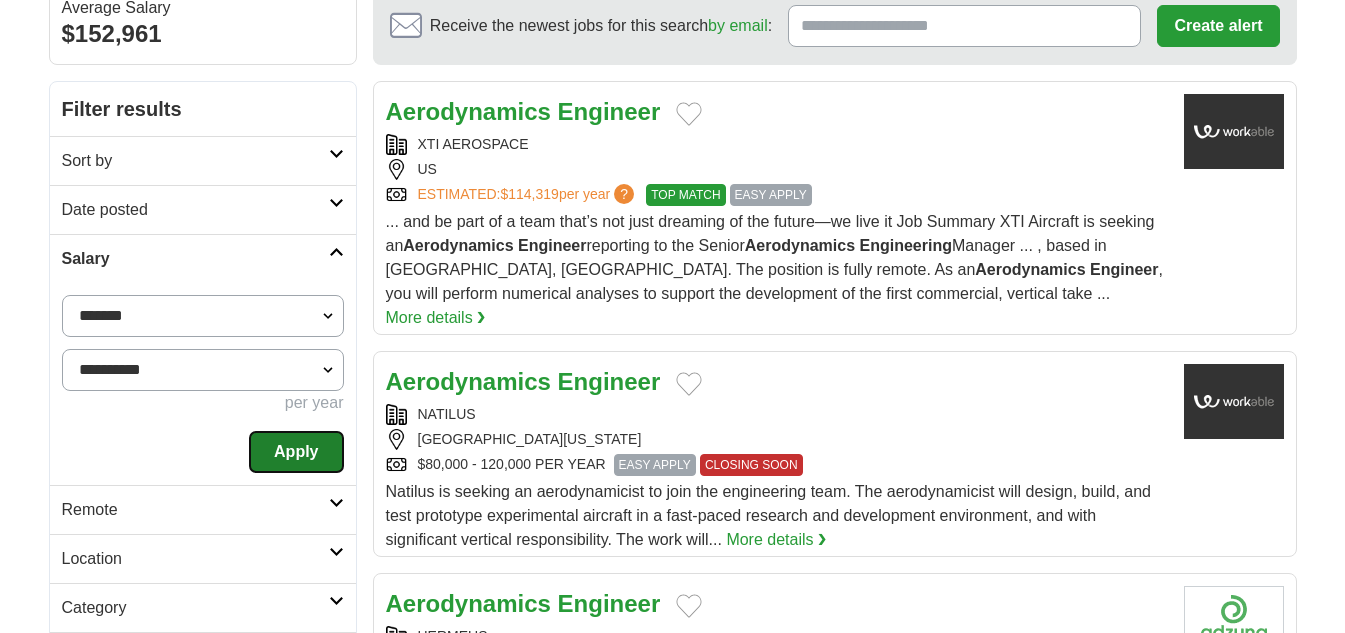 click on "Apply" at bounding box center [296, 452] 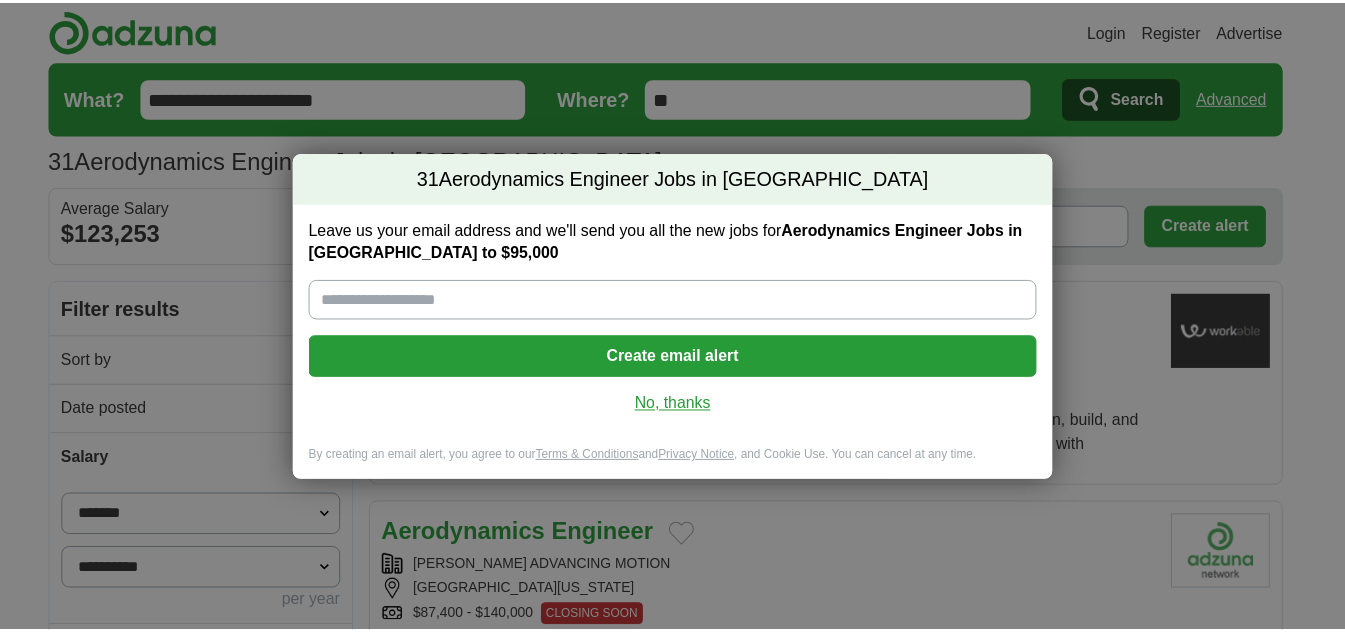 scroll, scrollTop: 0, scrollLeft: 0, axis: both 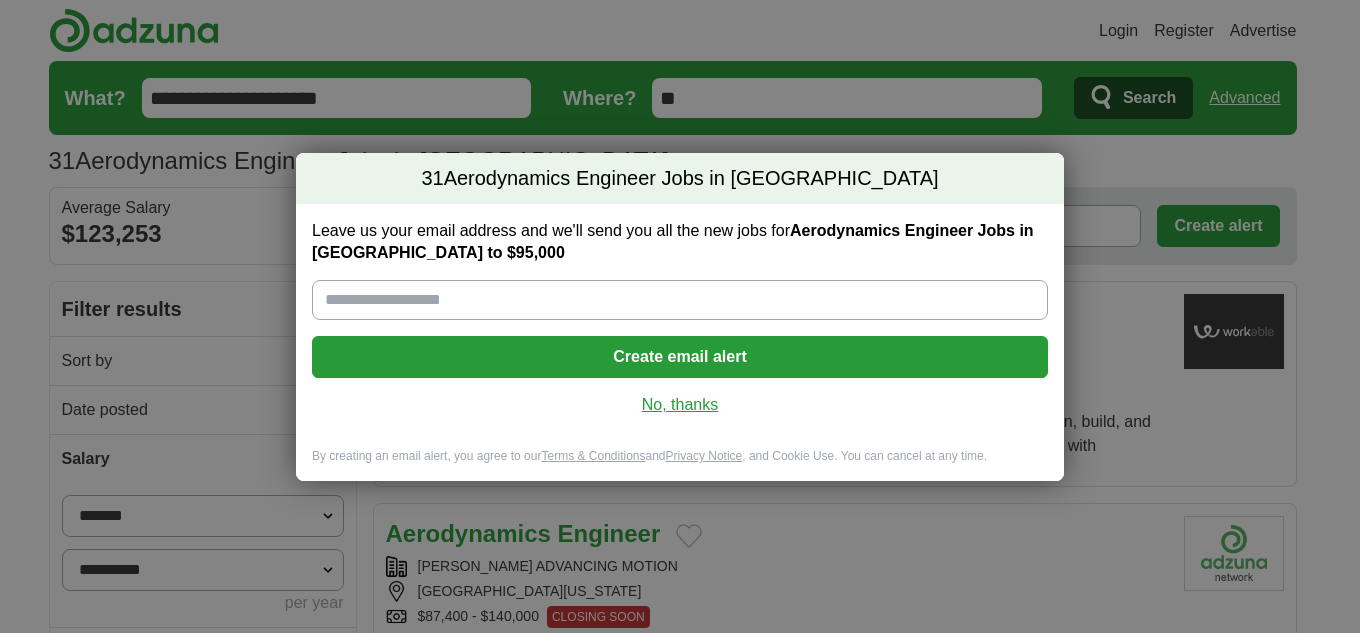 click on "No, thanks" at bounding box center [680, 405] 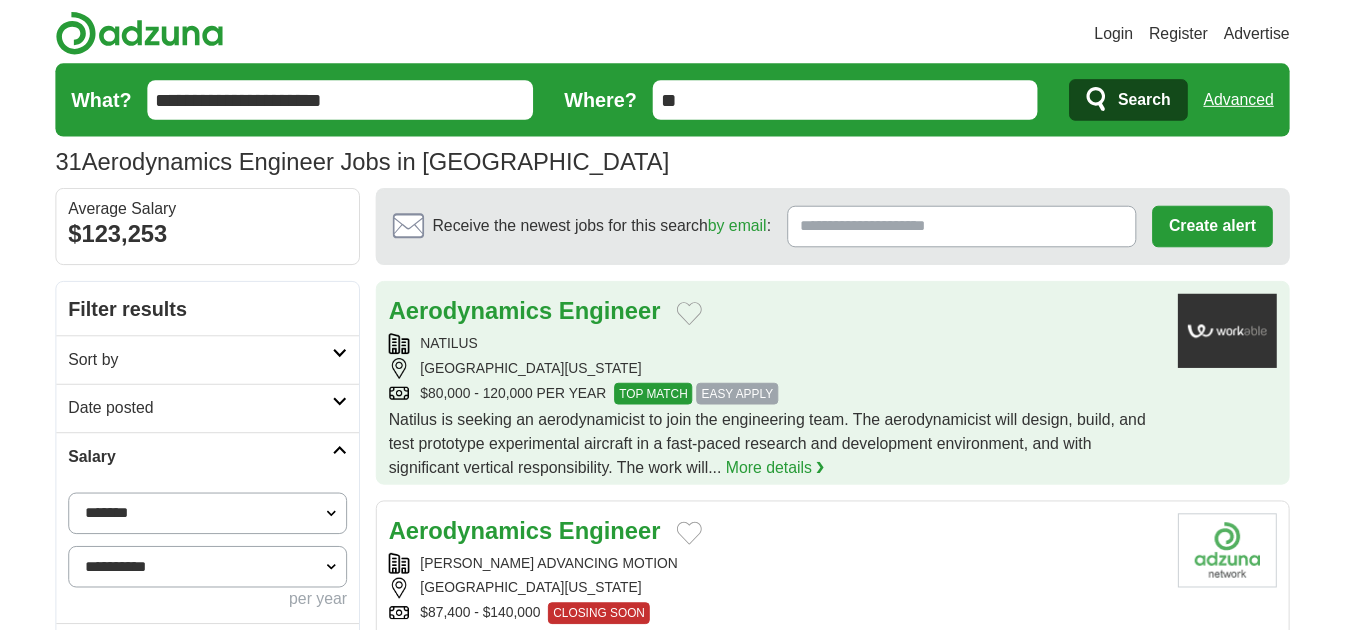scroll, scrollTop: 0, scrollLeft: 0, axis: both 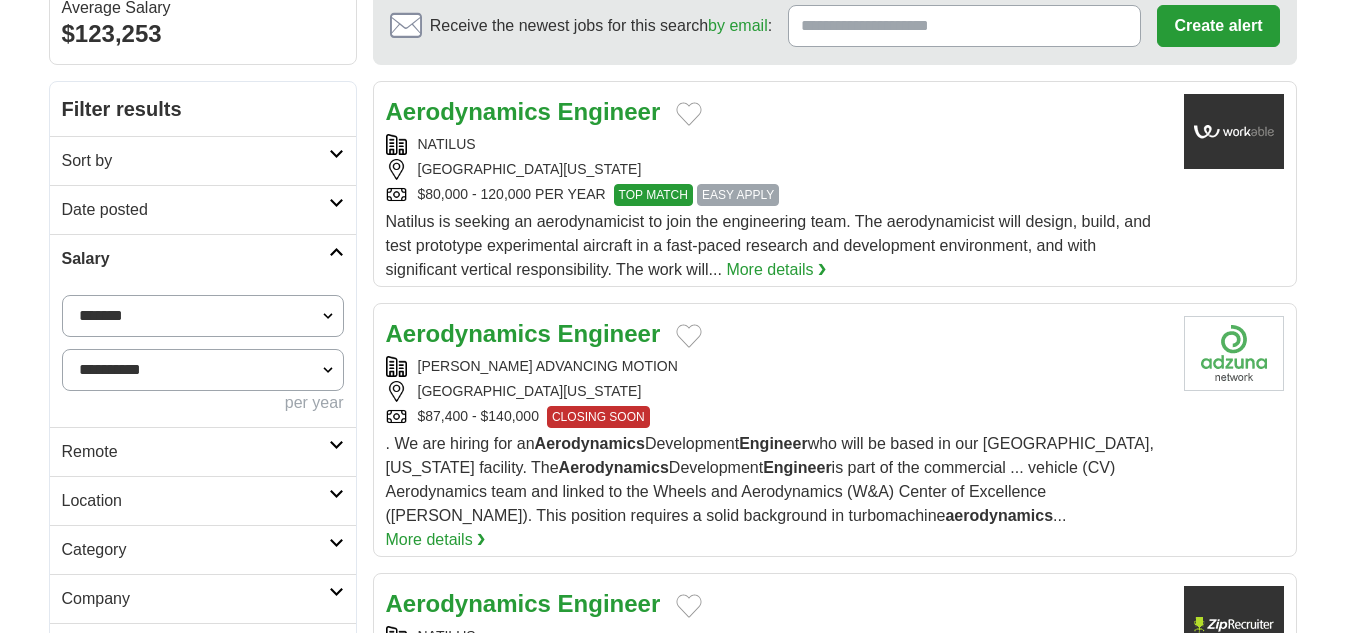 click on "Date posted" at bounding box center [195, 210] 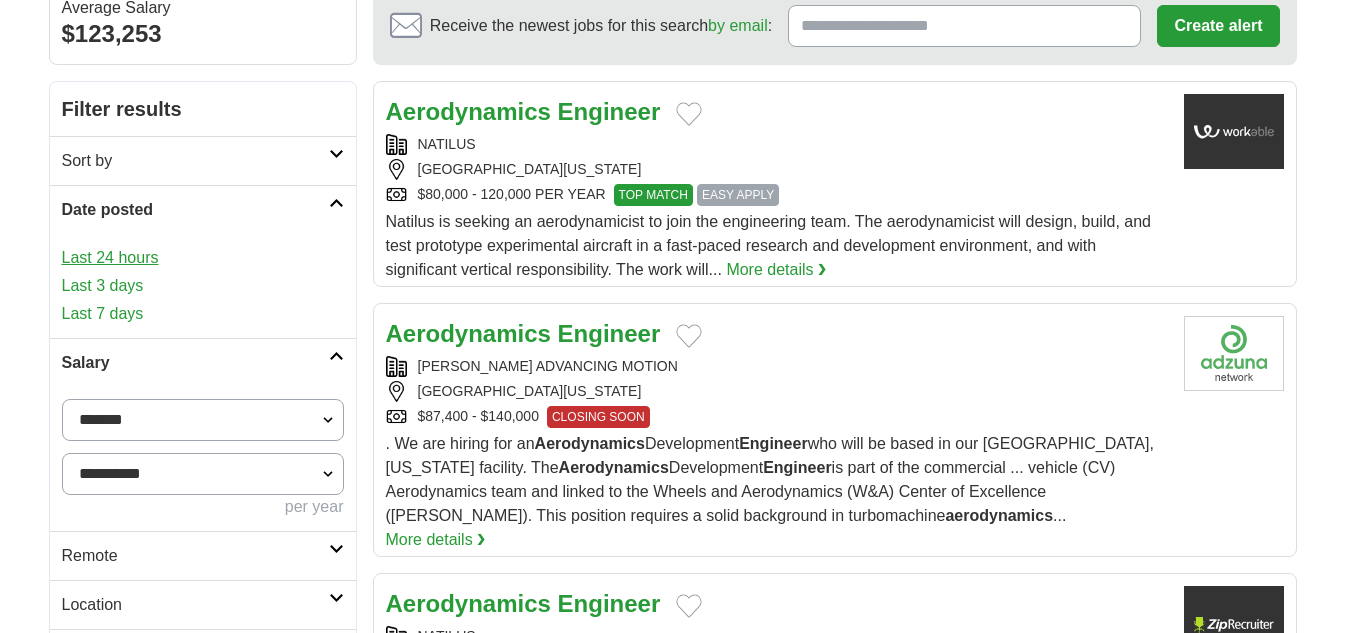 click on "Last 24 hours" at bounding box center (203, 258) 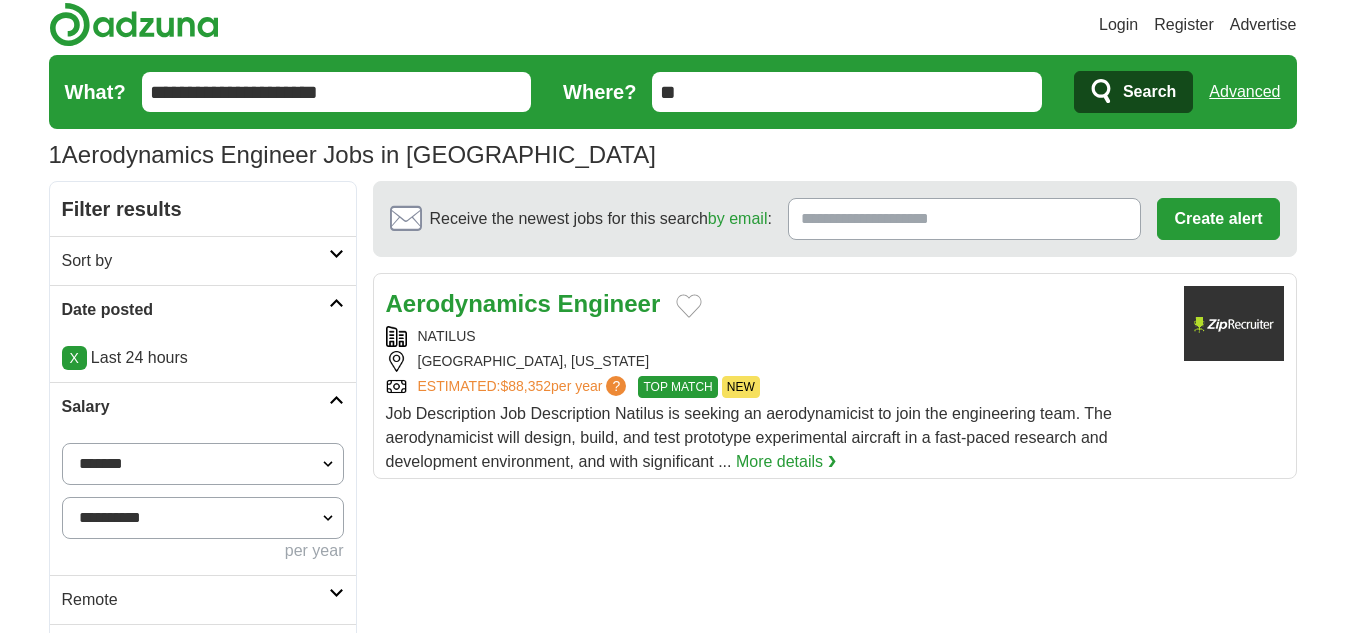 scroll, scrollTop: 200, scrollLeft: 0, axis: vertical 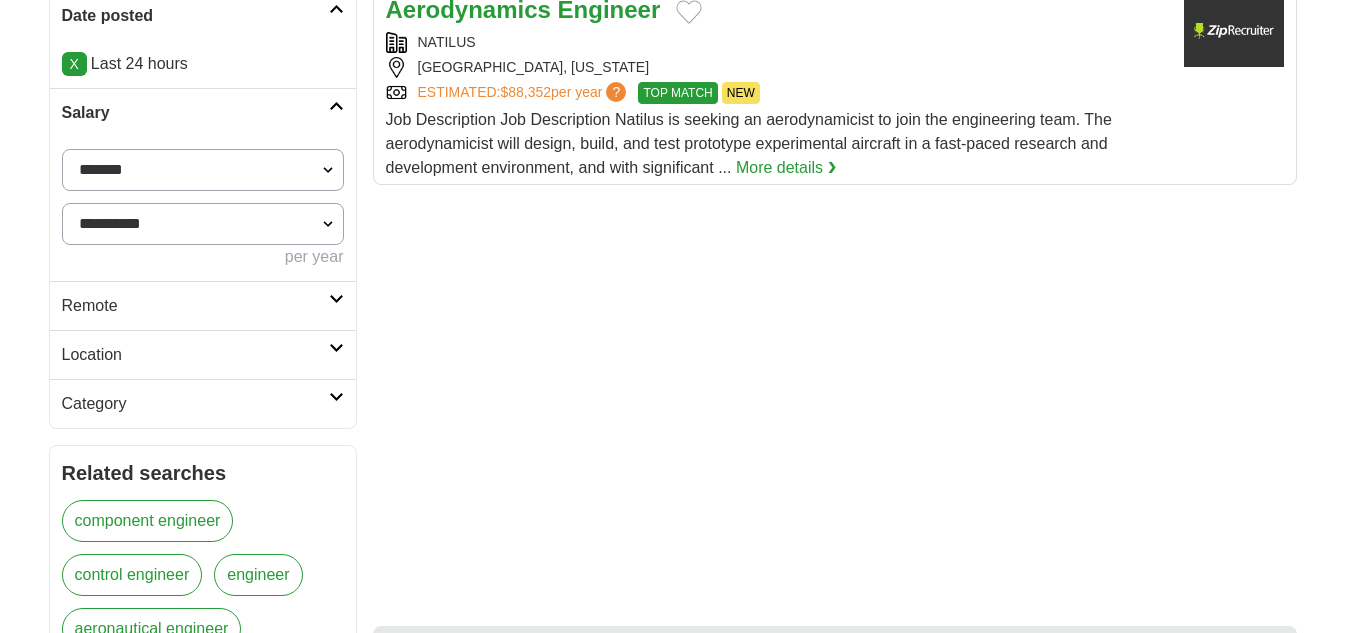 click on "**********" at bounding box center [203, 224] 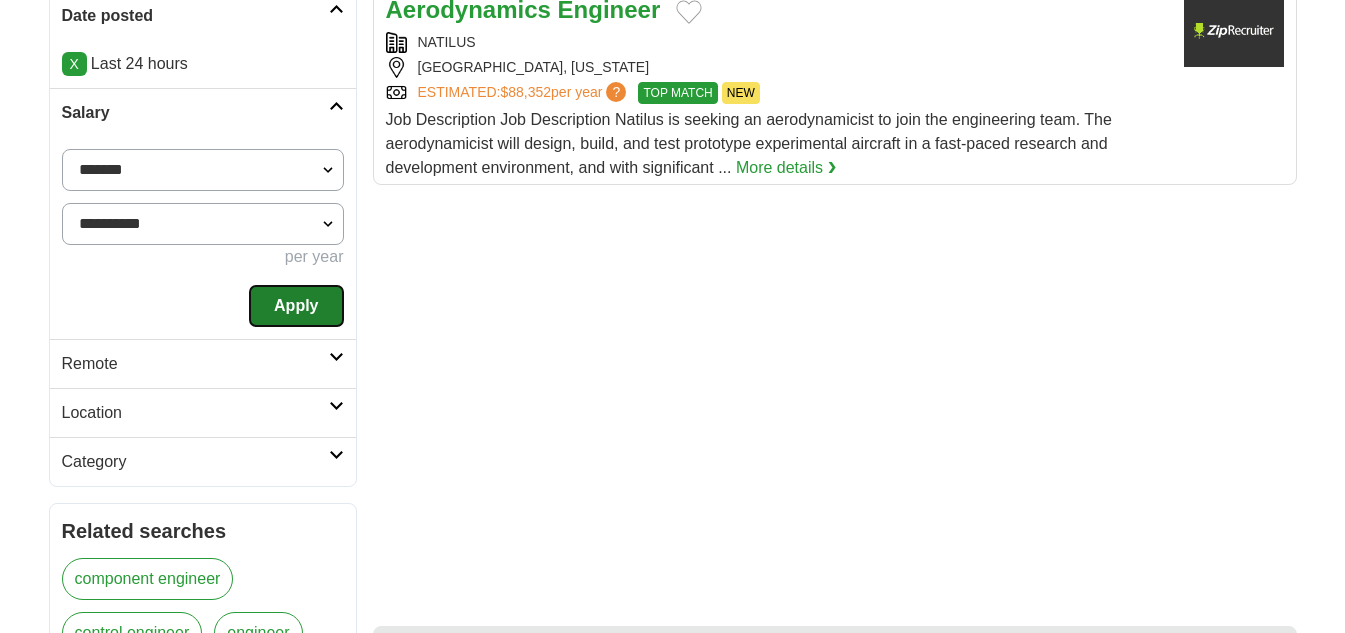 click on "Apply" at bounding box center (296, 306) 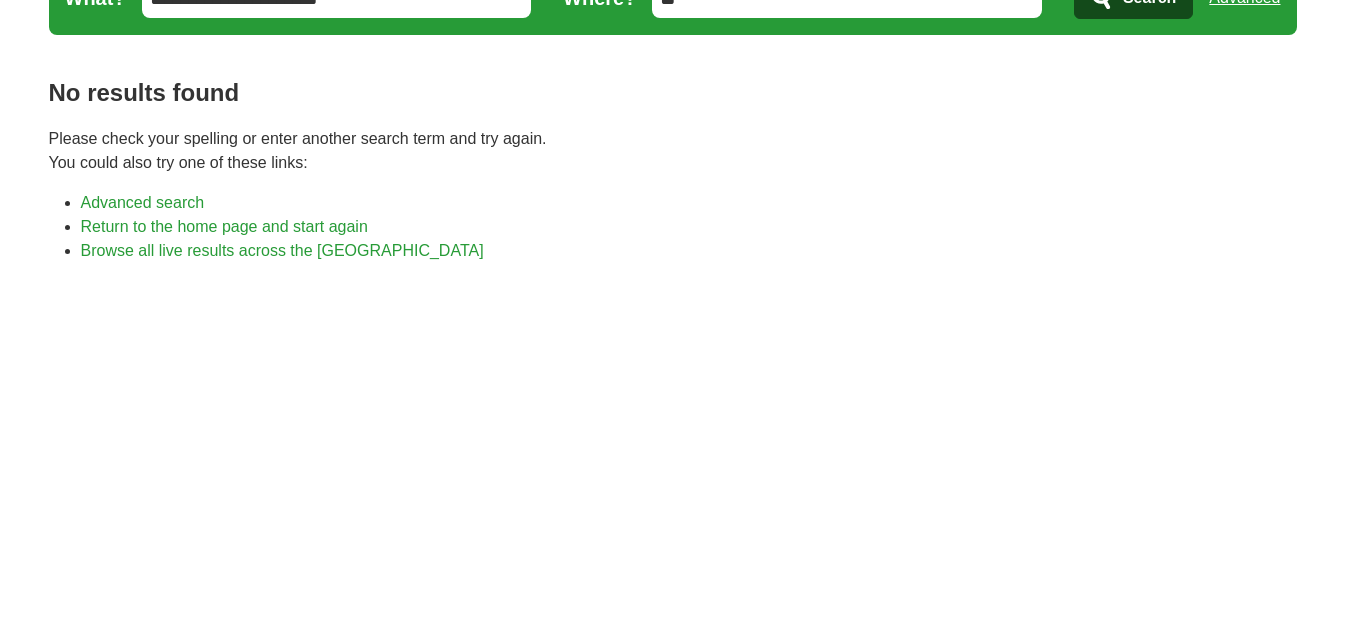 scroll, scrollTop: 300, scrollLeft: 0, axis: vertical 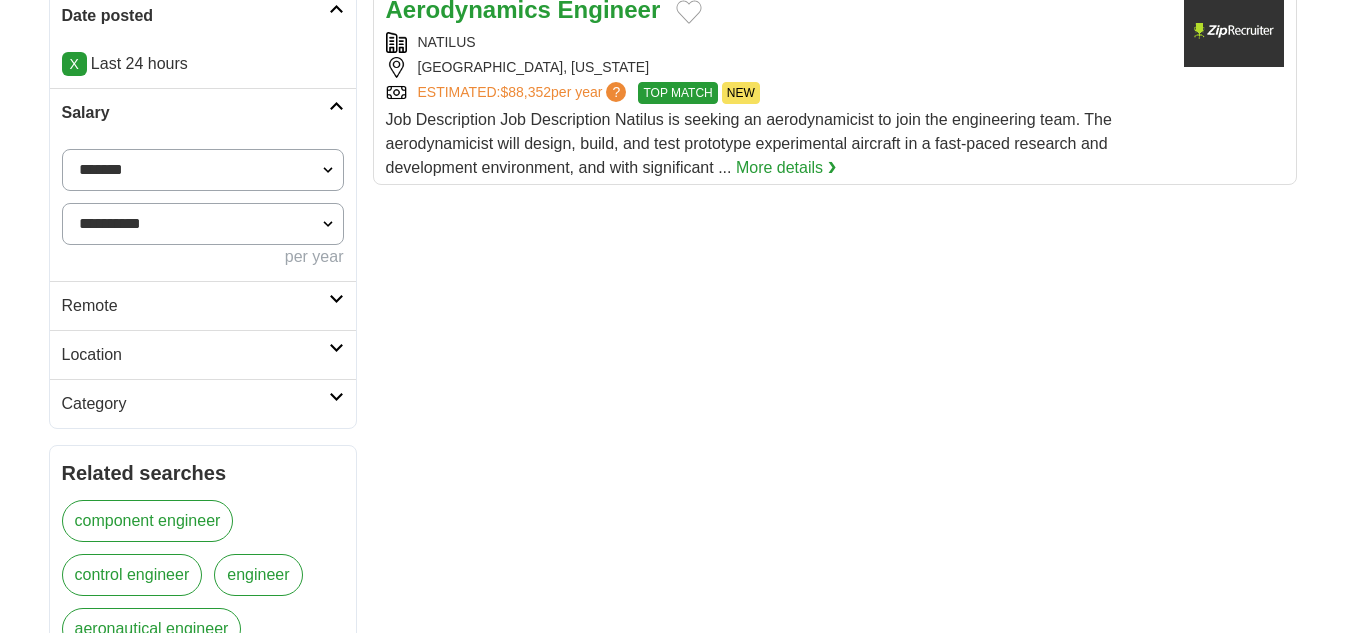 click on "**********" at bounding box center (203, 224) 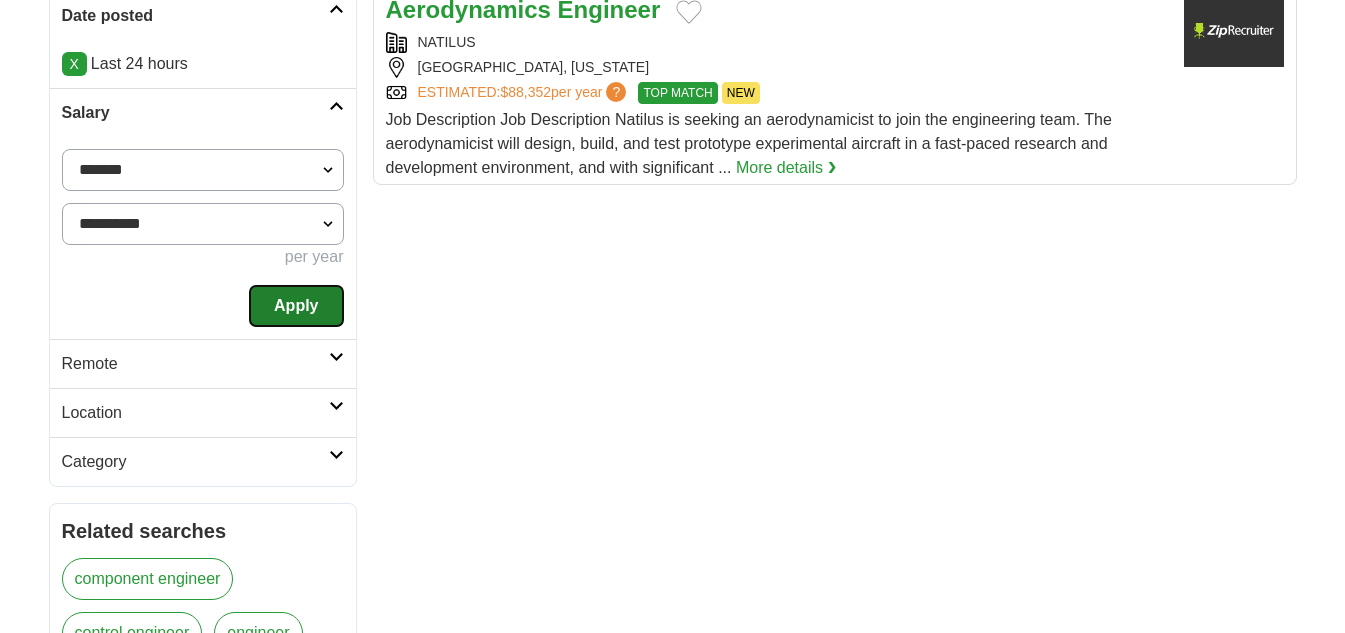 click on "Apply" at bounding box center [296, 306] 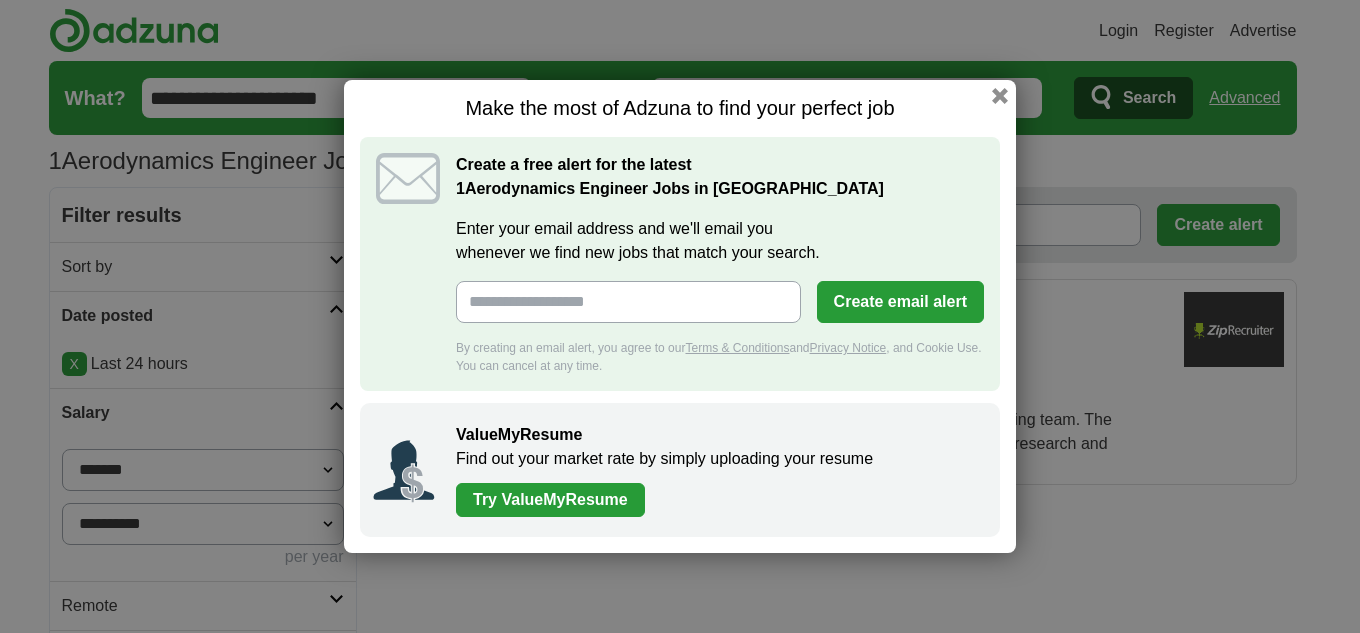 scroll, scrollTop: 0, scrollLeft: 0, axis: both 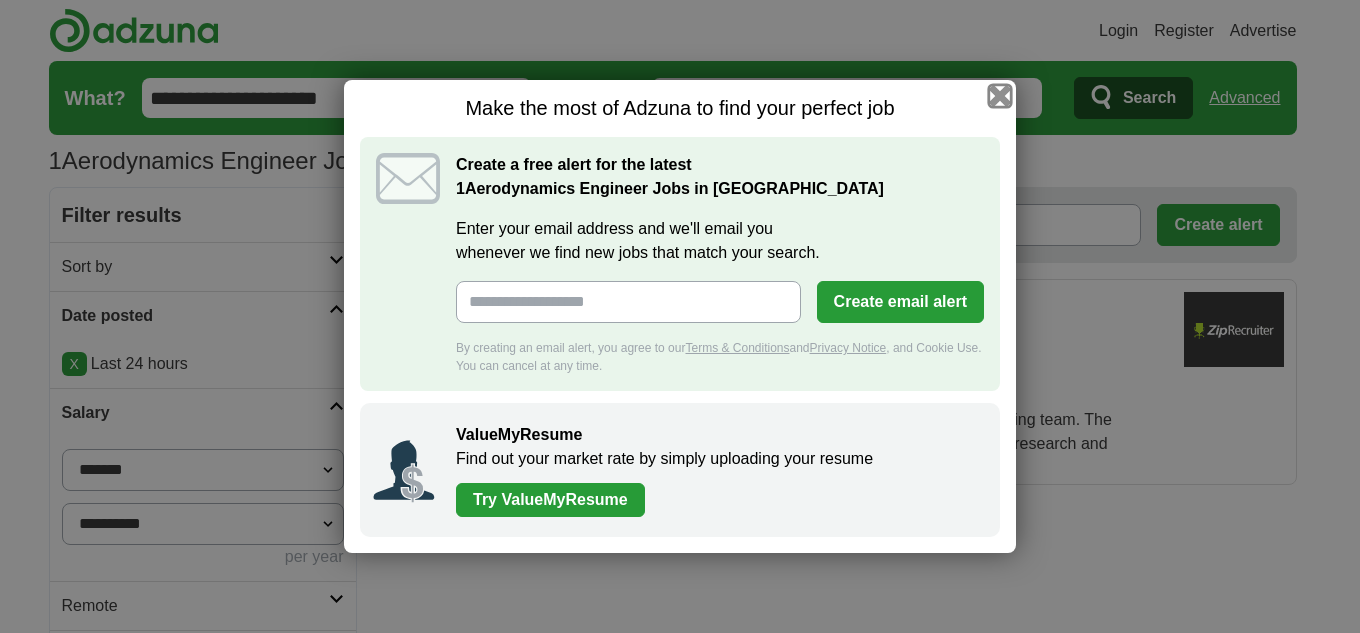 click at bounding box center [1000, 96] 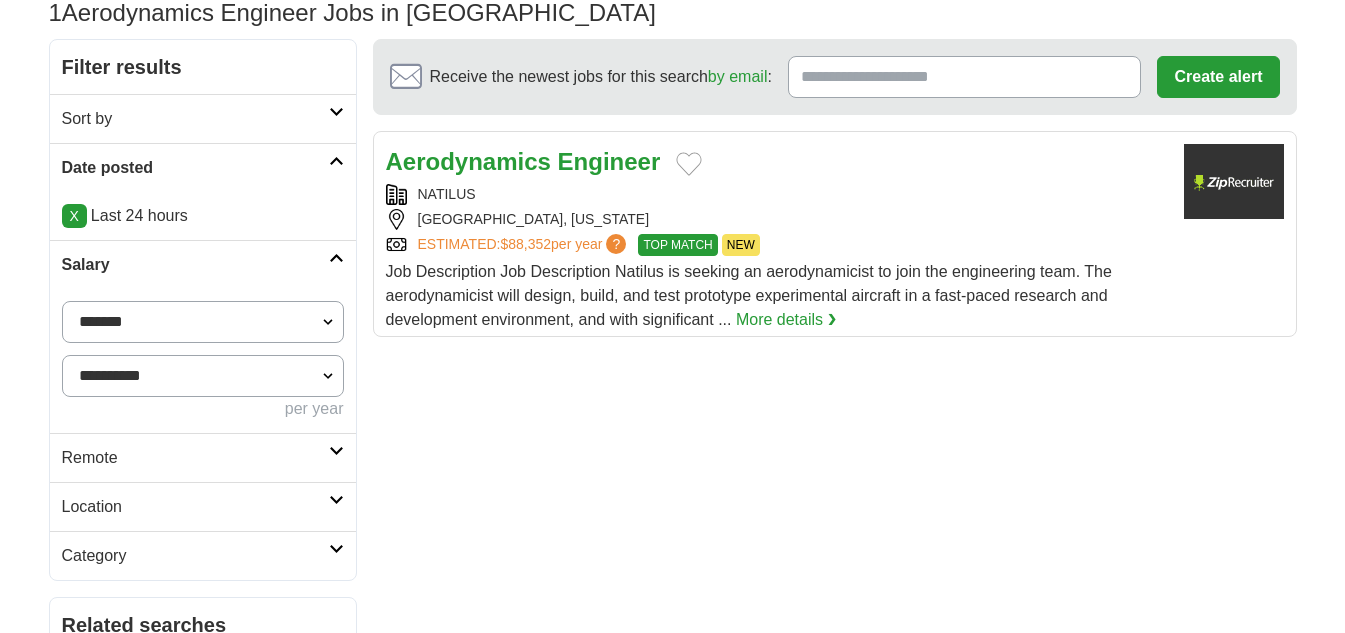 scroll, scrollTop: 0, scrollLeft: 0, axis: both 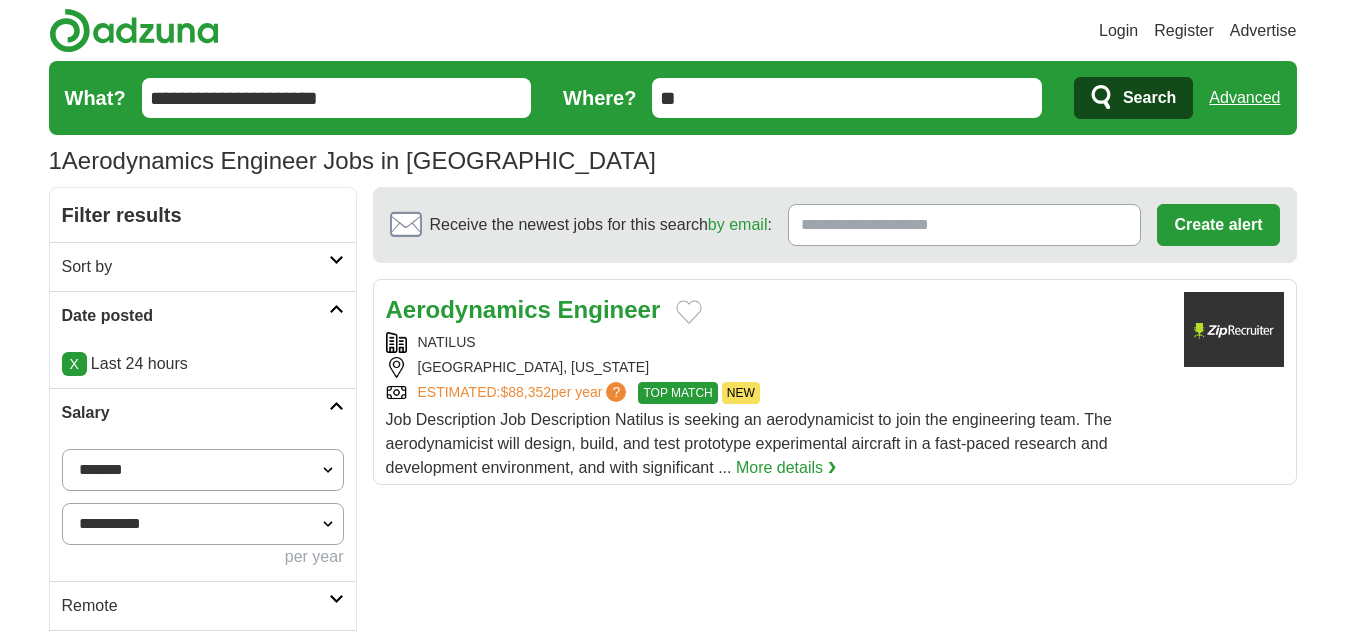 click on "**********" at bounding box center (337, 98) 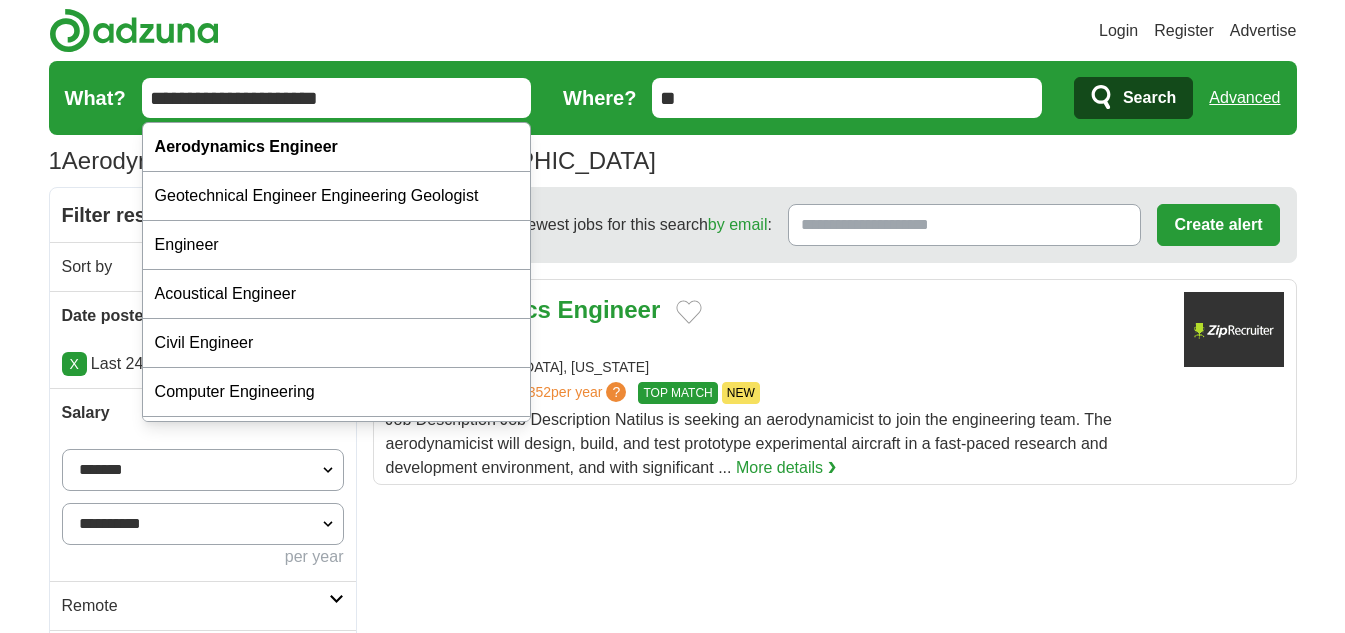 click on "**********" at bounding box center (337, 98) 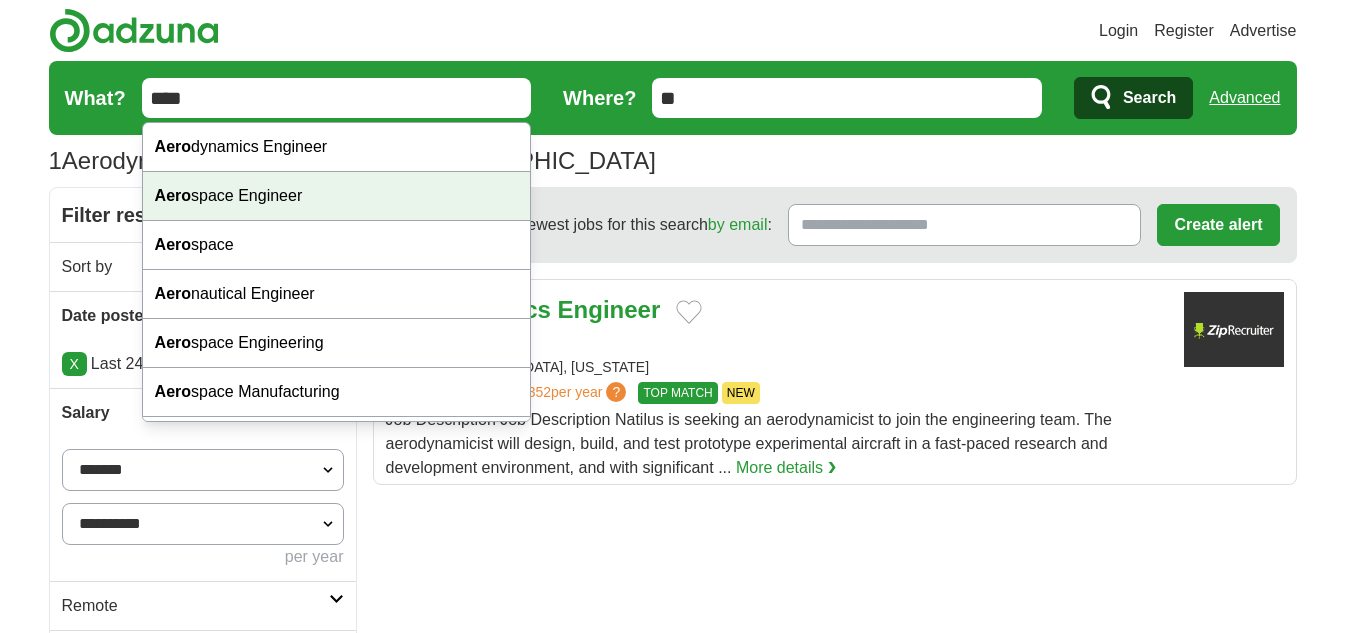 click on "Aero space Engineer" at bounding box center [337, 196] 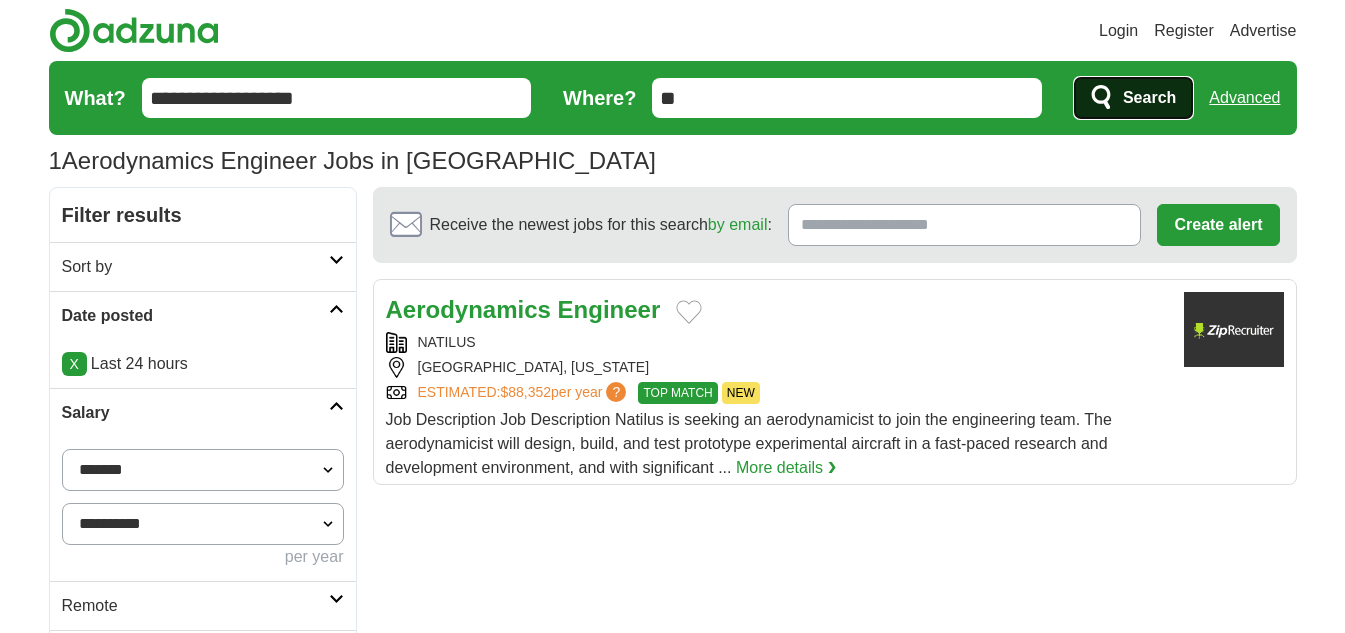 click on "Search" at bounding box center [1149, 98] 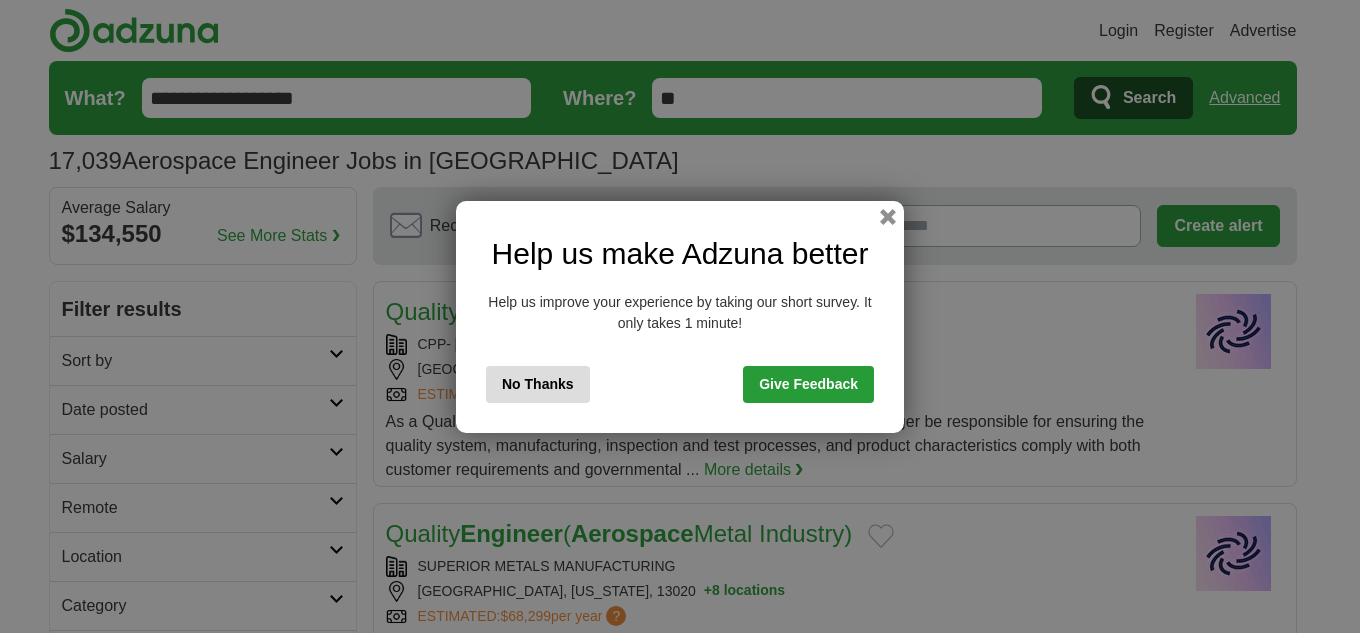 scroll, scrollTop: 0, scrollLeft: 0, axis: both 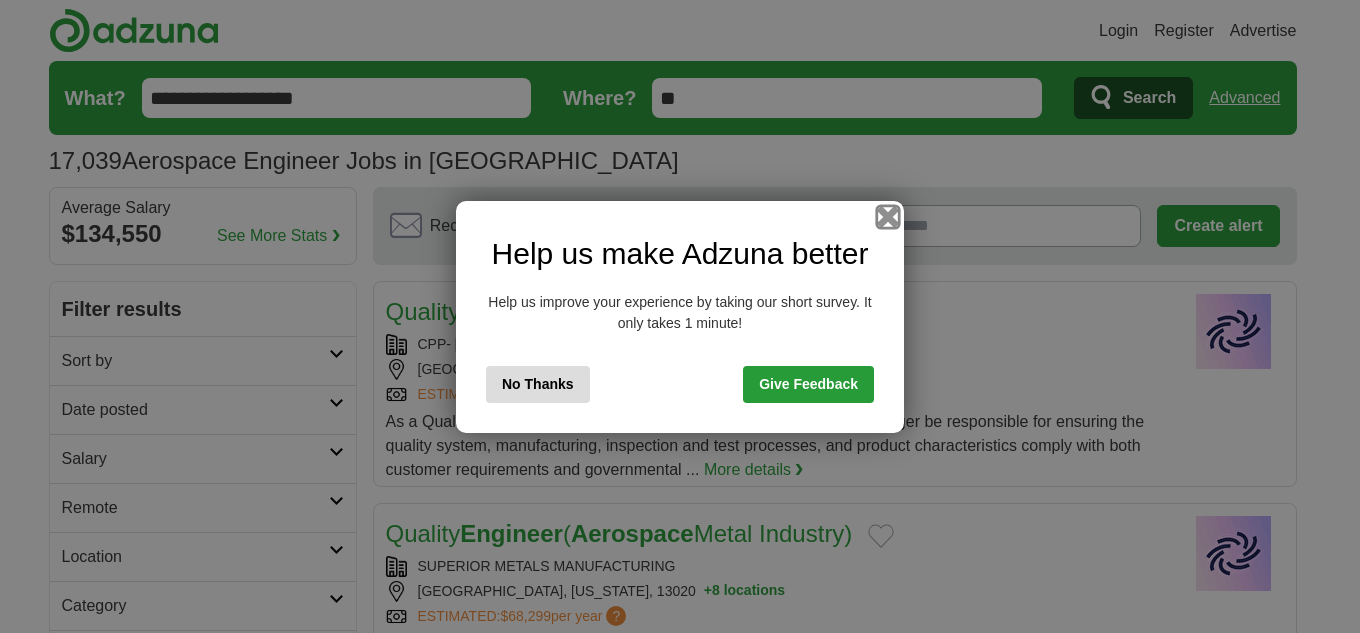 click at bounding box center [888, 216] 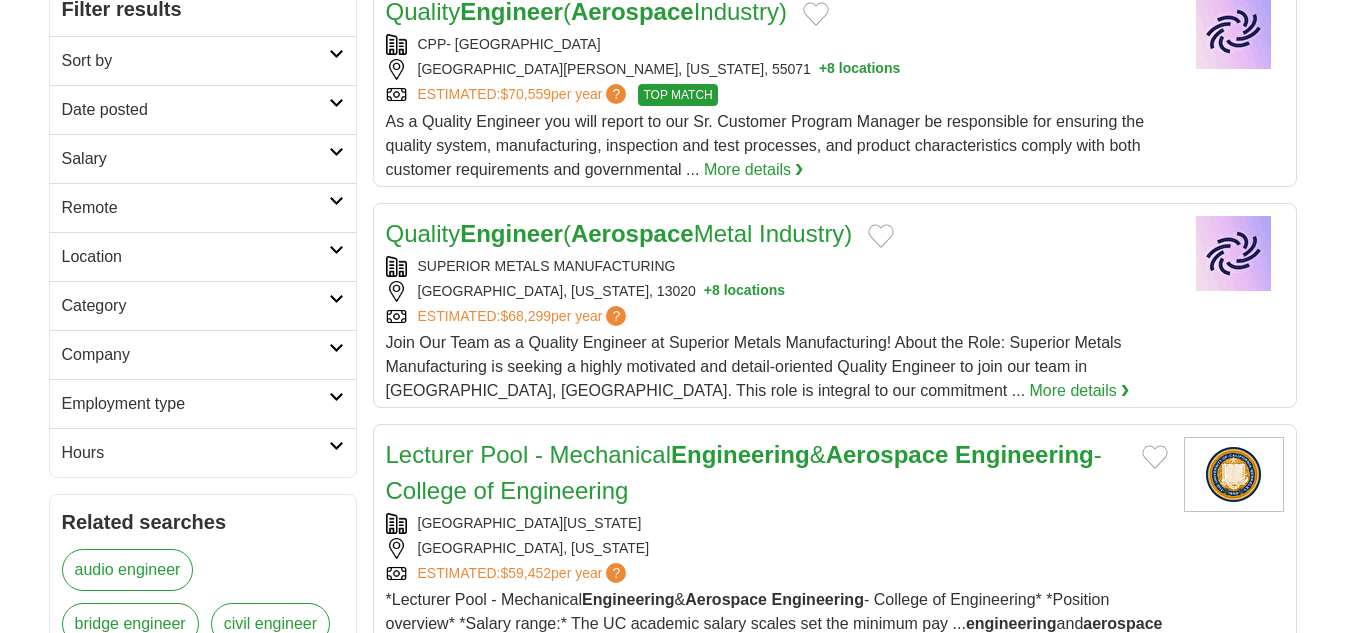 scroll, scrollTop: 400, scrollLeft: 0, axis: vertical 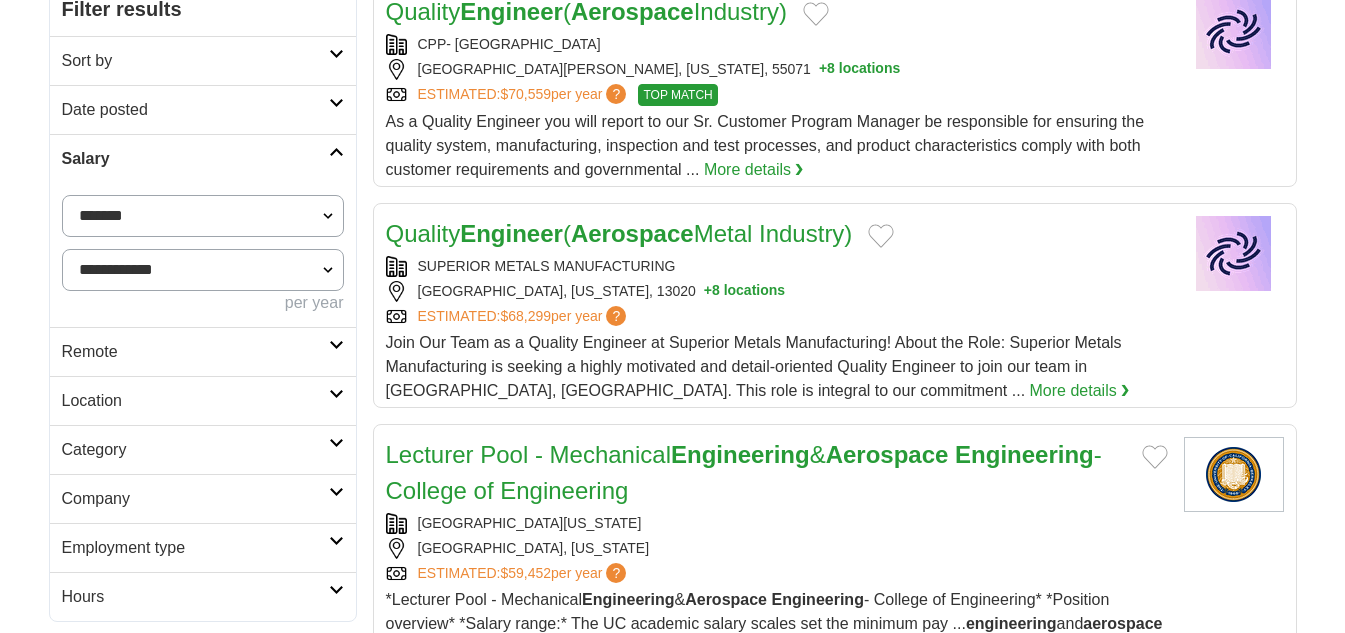 click on "**********" at bounding box center [203, 270] 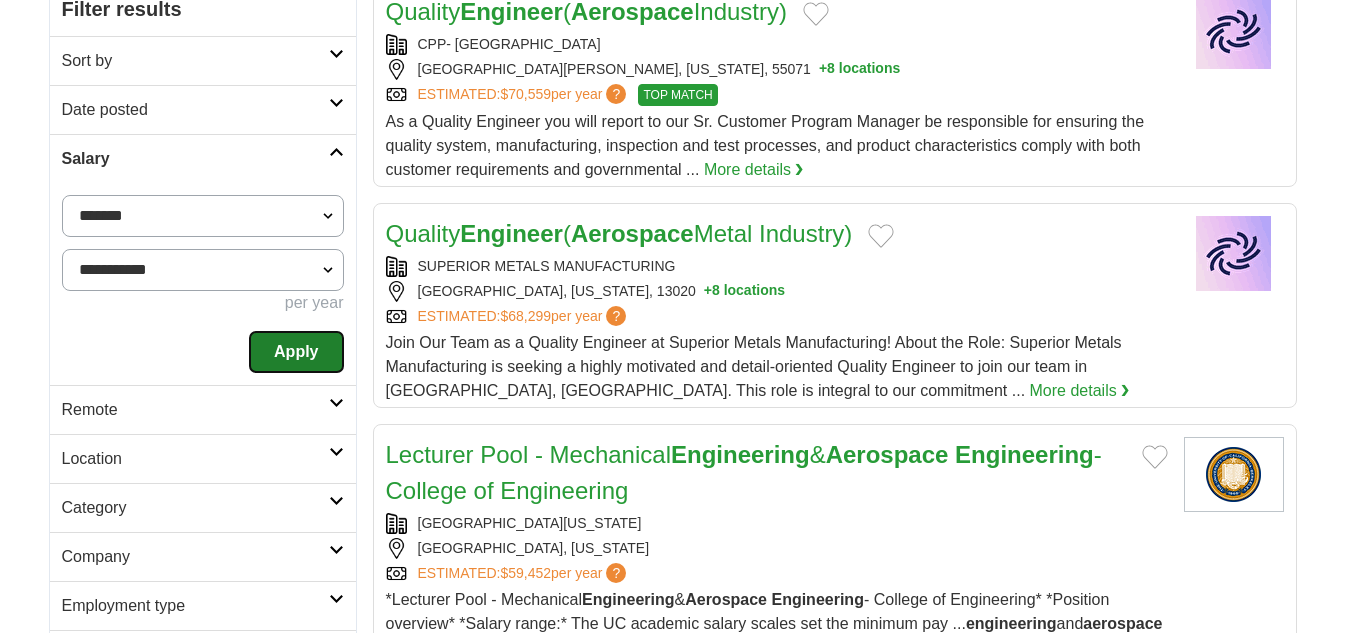 click on "Apply" at bounding box center [296, 352] 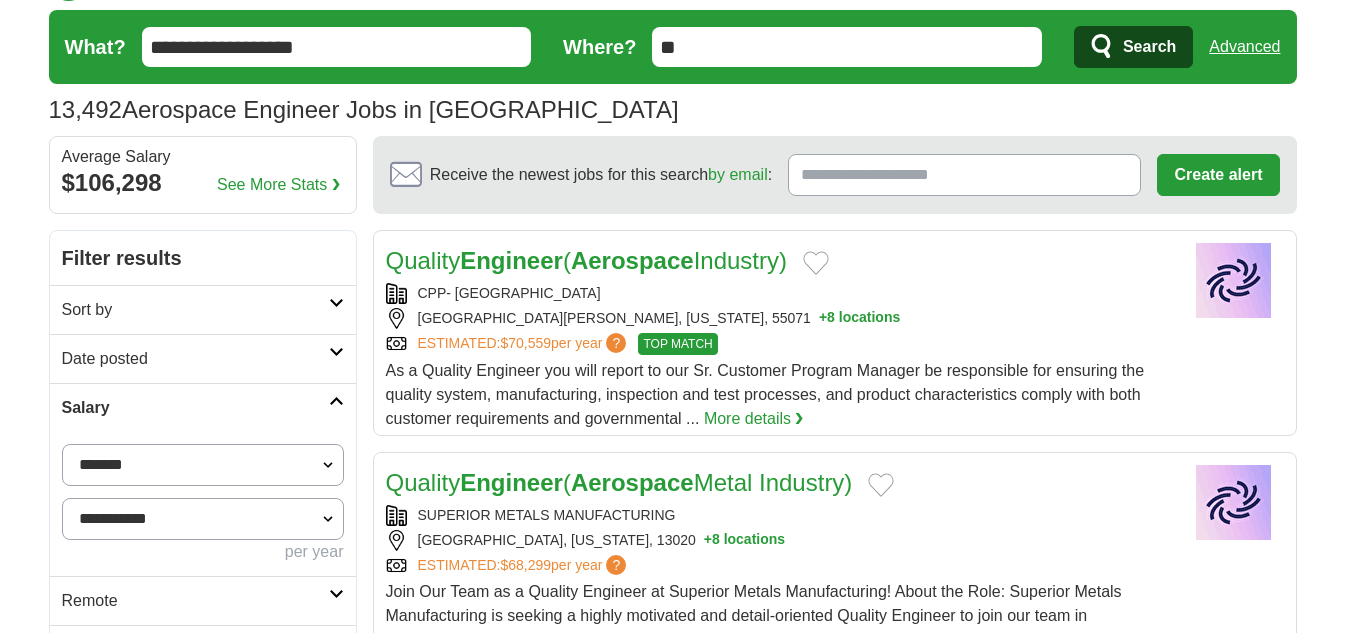 scroll, scrollTop: 100, scrollLeft: 0, axis: vertical 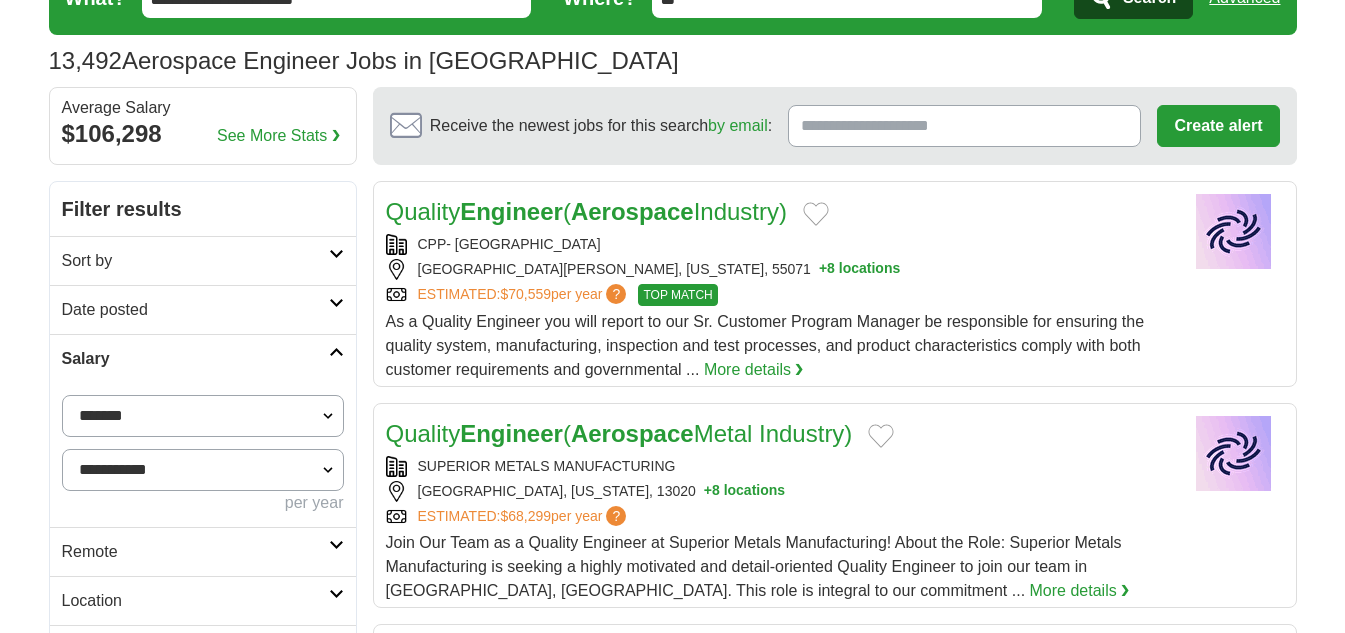 click on "**********" at bounding box center [203, 470] 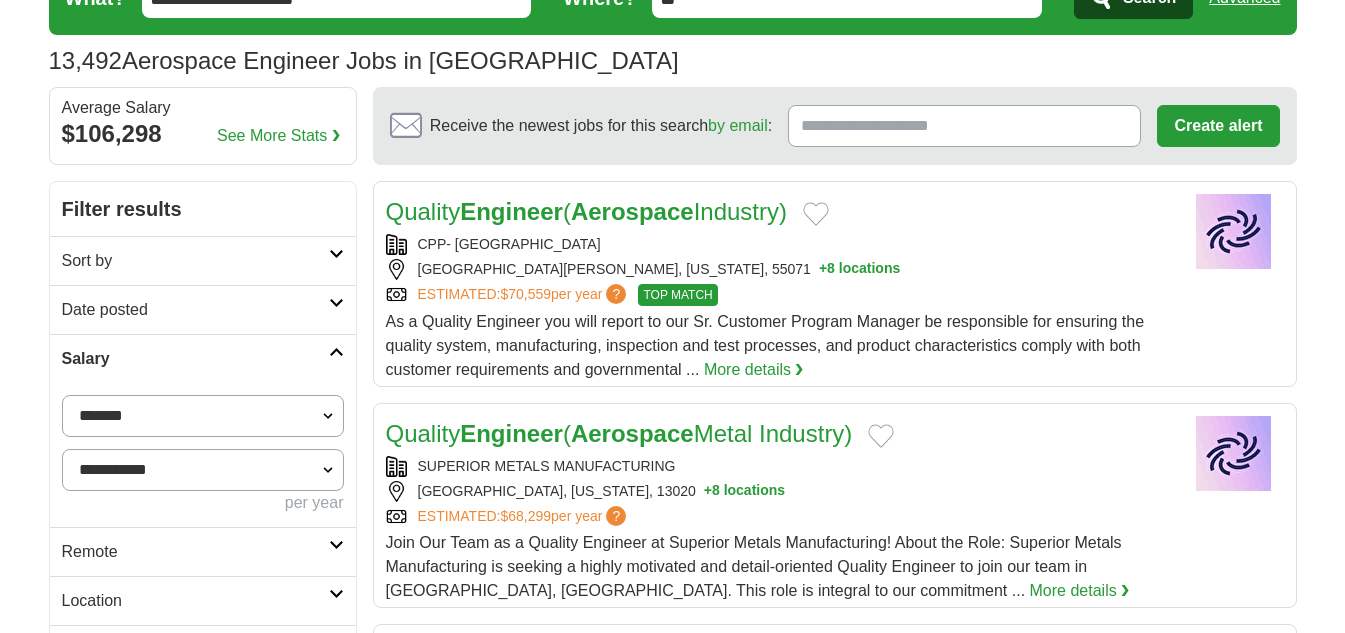 select on "*****" 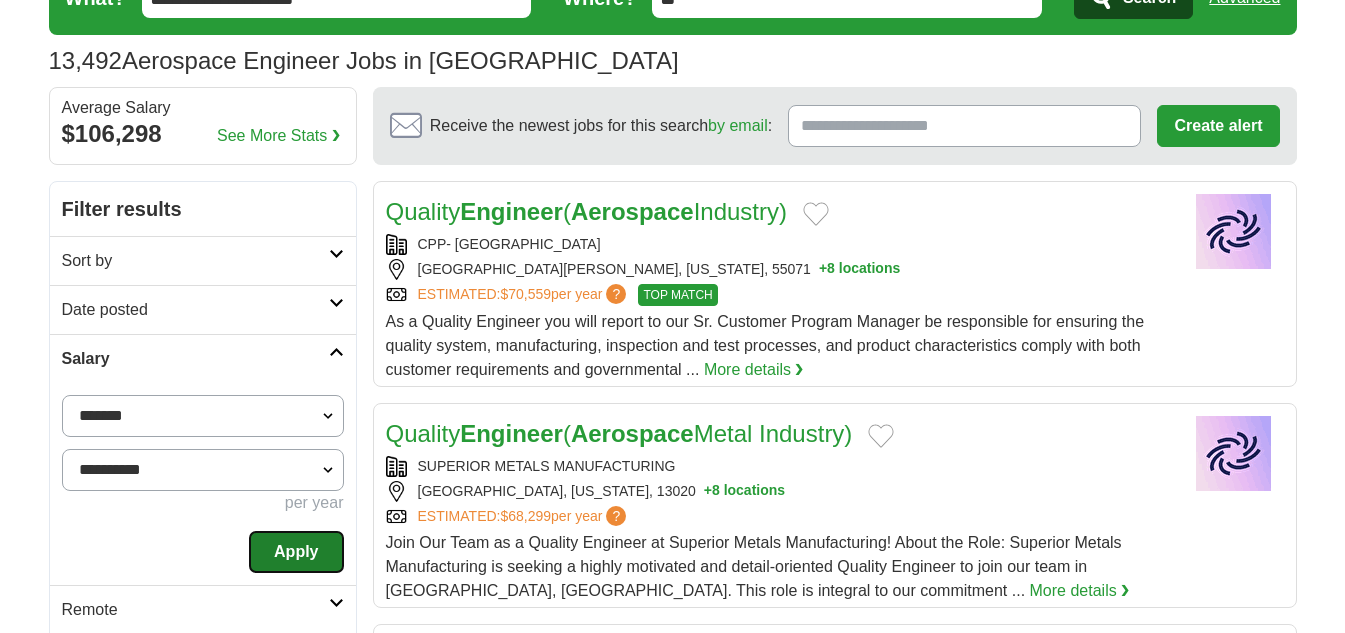 click on "Apply" at bounding box center (296, 552) 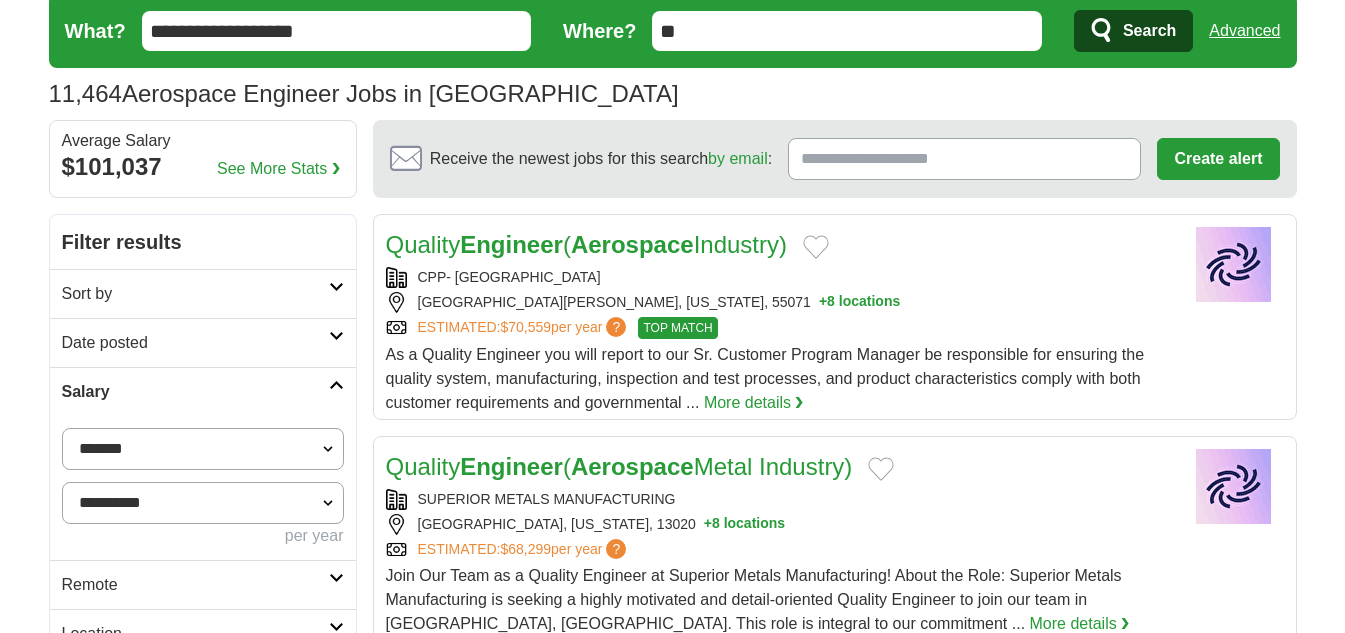 scroll, scrollTop: 100, scrollLeft: 0, axis: vertical 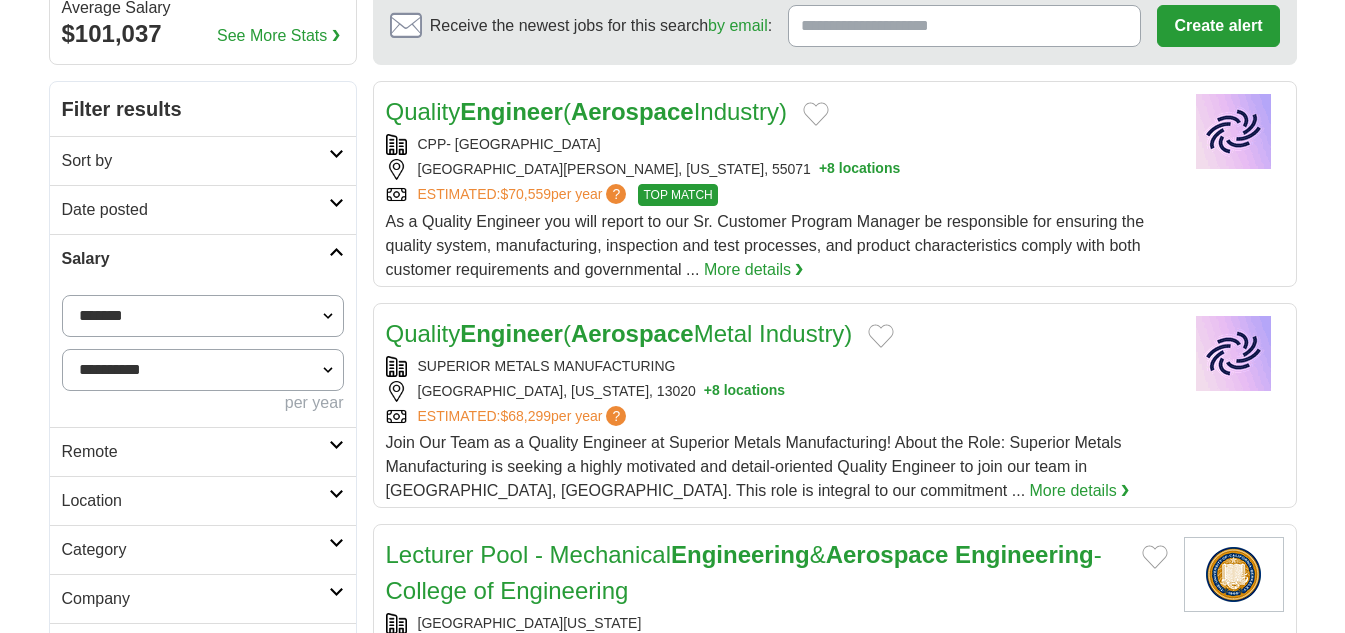 click on "Date posted" at bounding box center [195, 210] 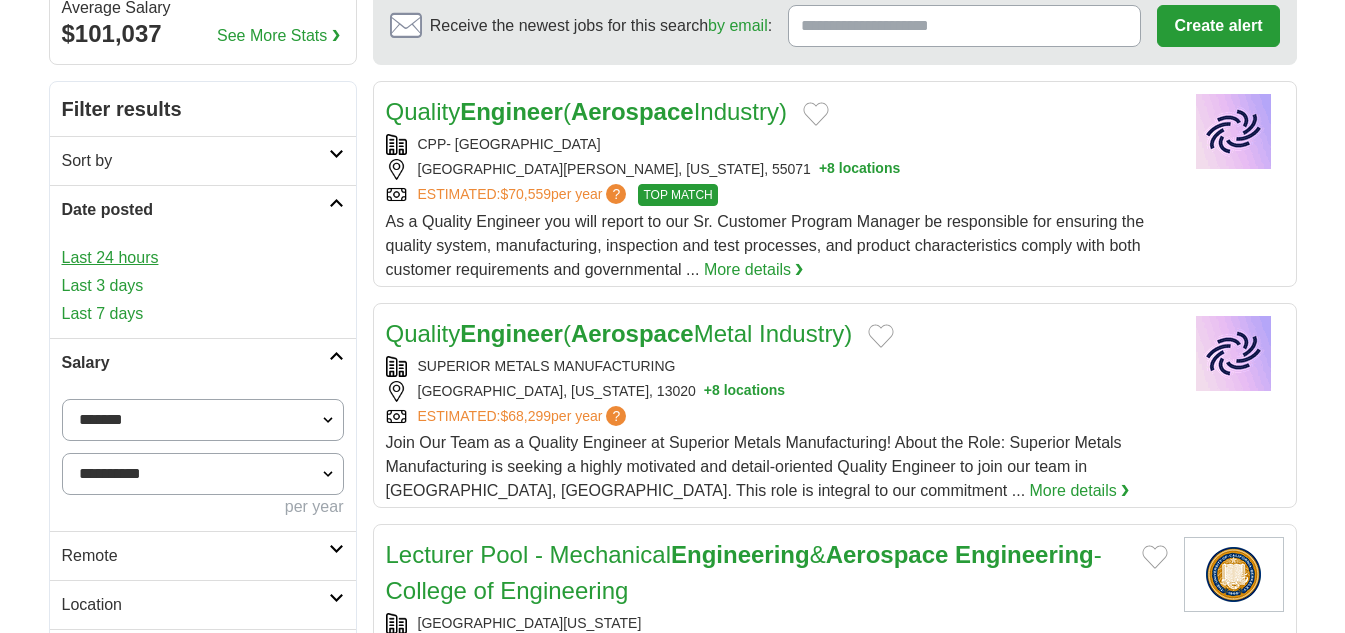 click on "Last 24 hours" at bounding box center [203, 258] 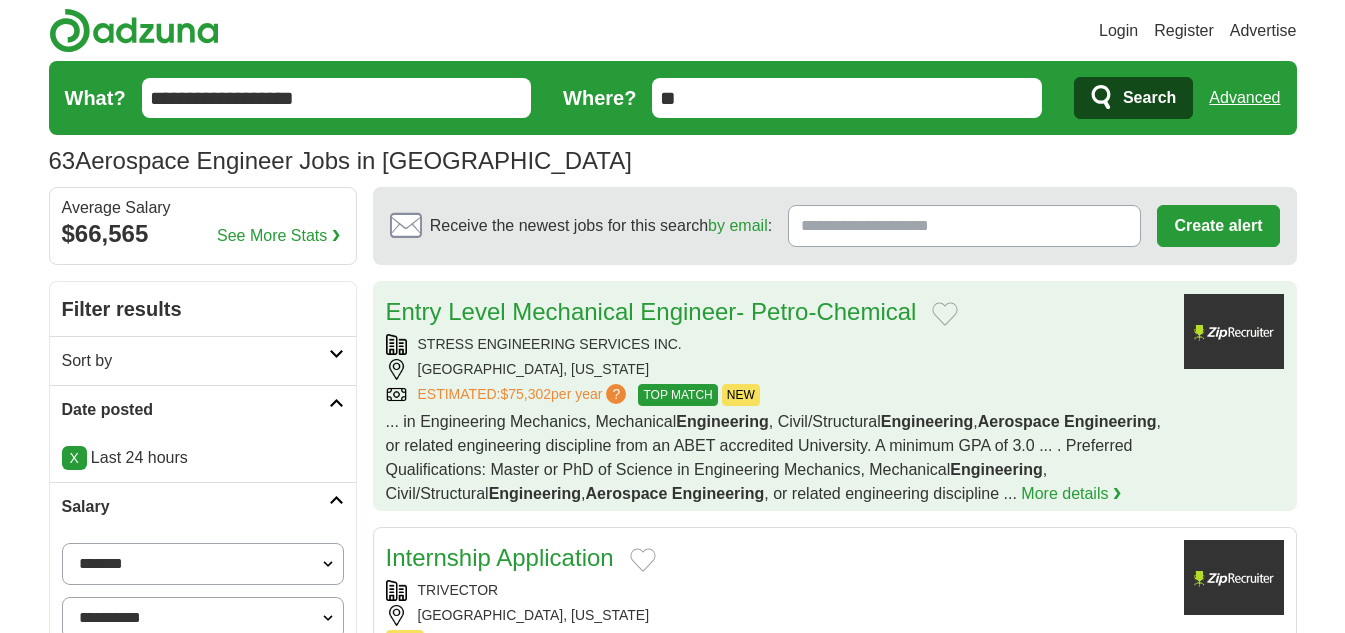 scroll, scrollTop: 0, scrollLeft: 0, axis: both 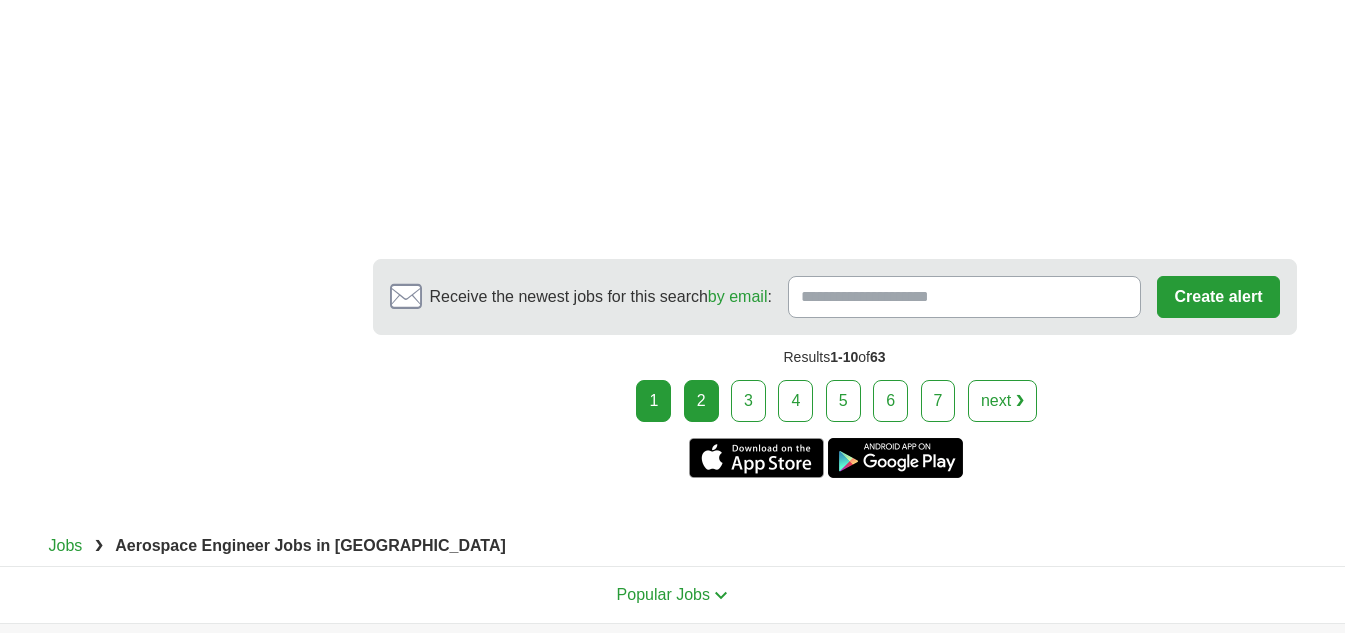 click on "2" at bounding box center [701, 401] 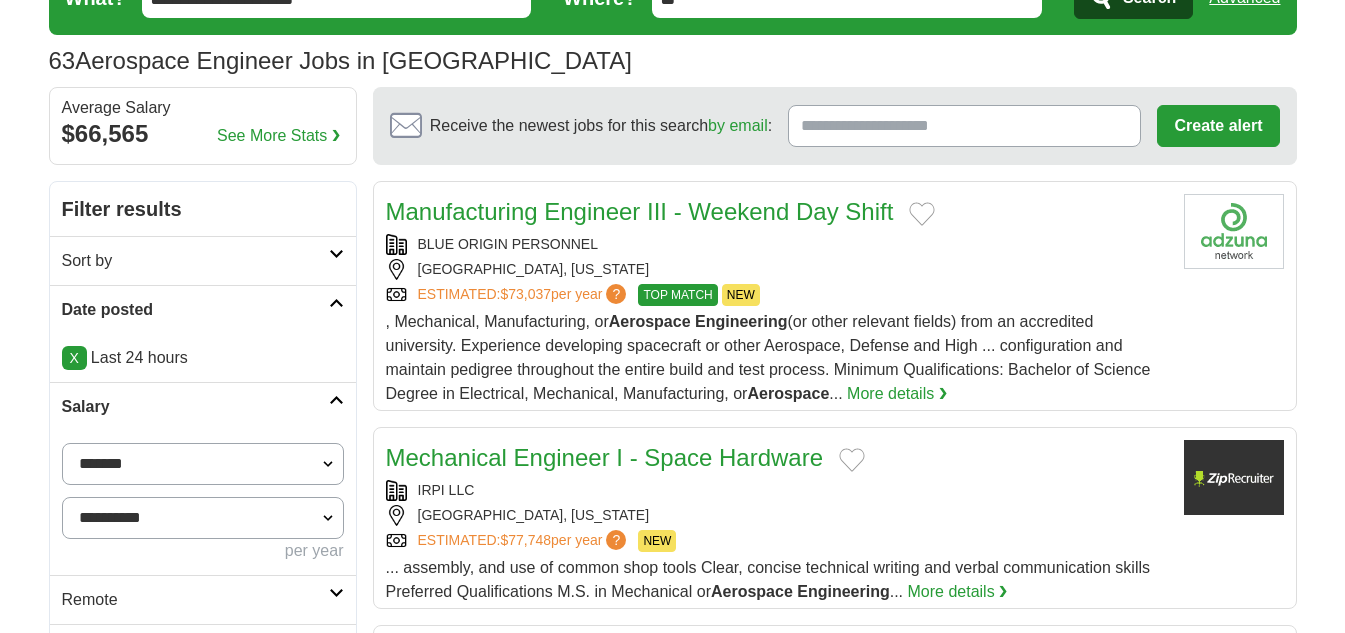 scroll, scrollTop: 0, scrollLeft: 0, axis: both 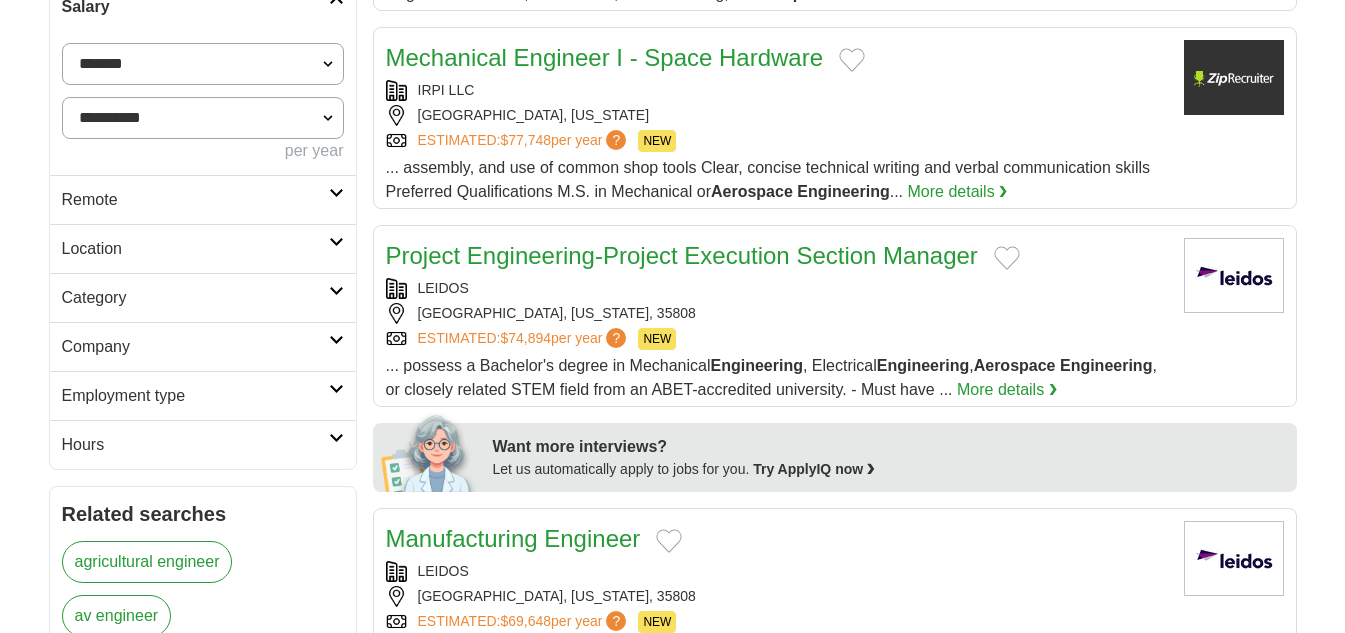 click on "Remote" at bounding box center (195, 200) 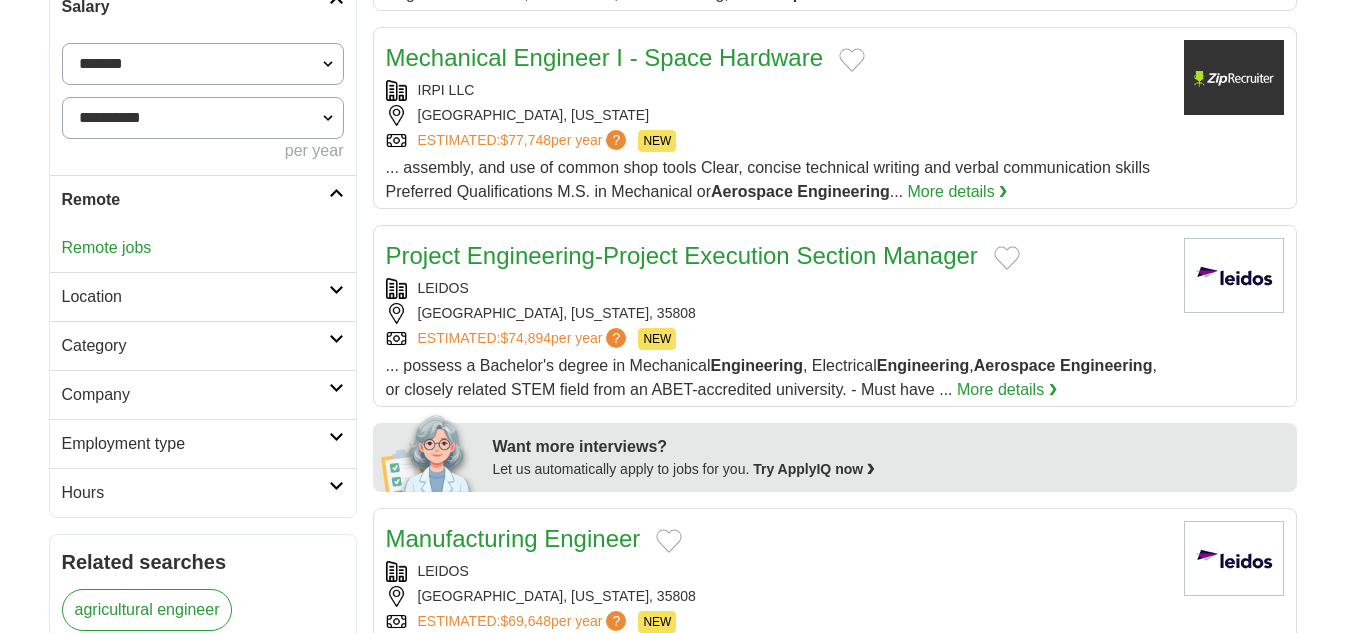click on "Remote" at bounding box center [195, 200] 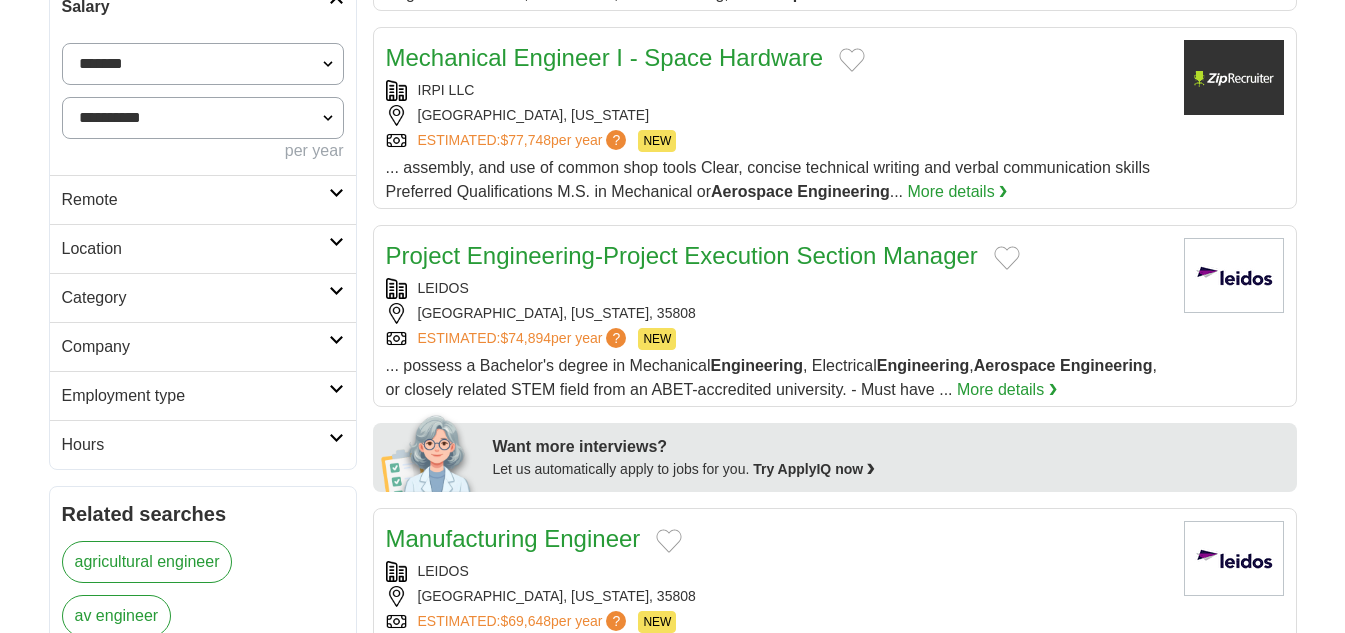 click on "Location" at bounding box center [203, 248] 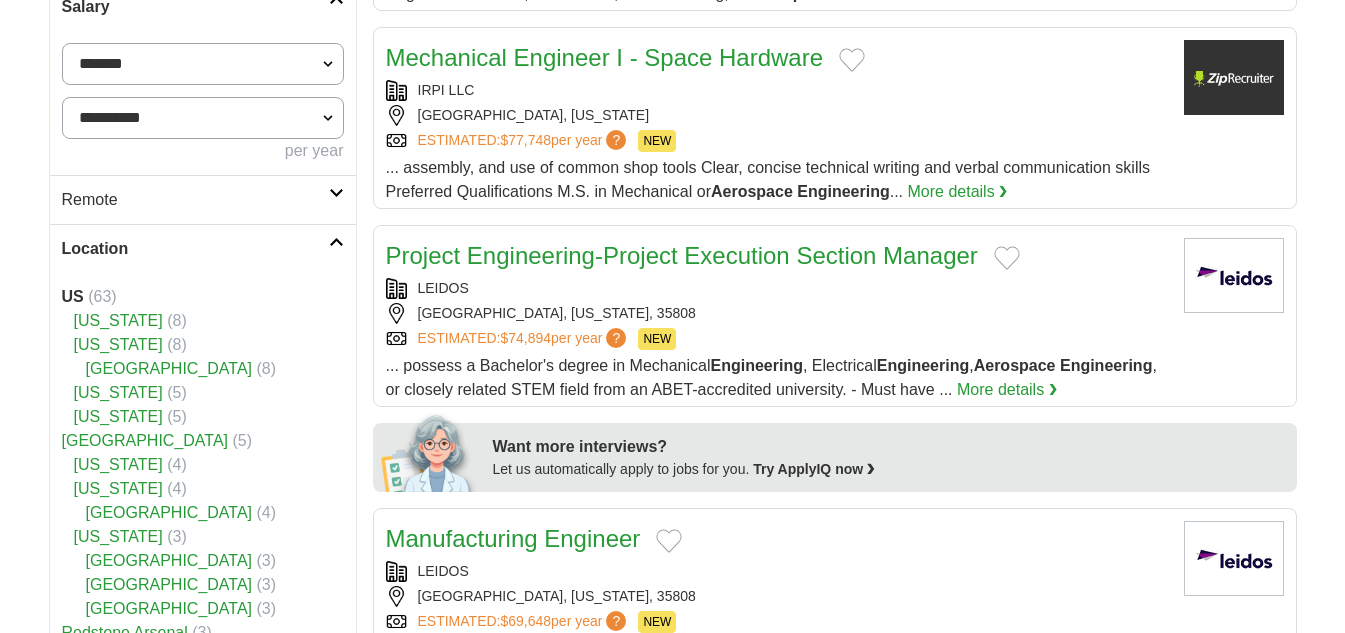 click on "Location" at bounding box center [203, 248] 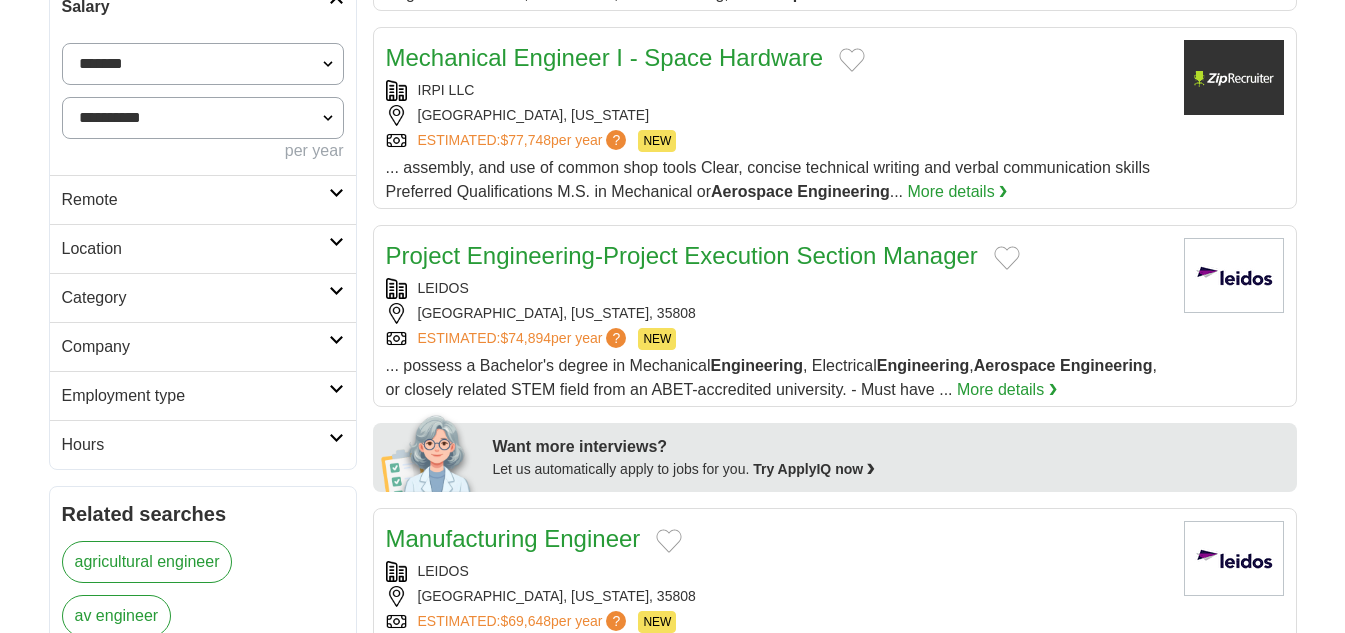 click on "Category" at bounding box center (203, 297) 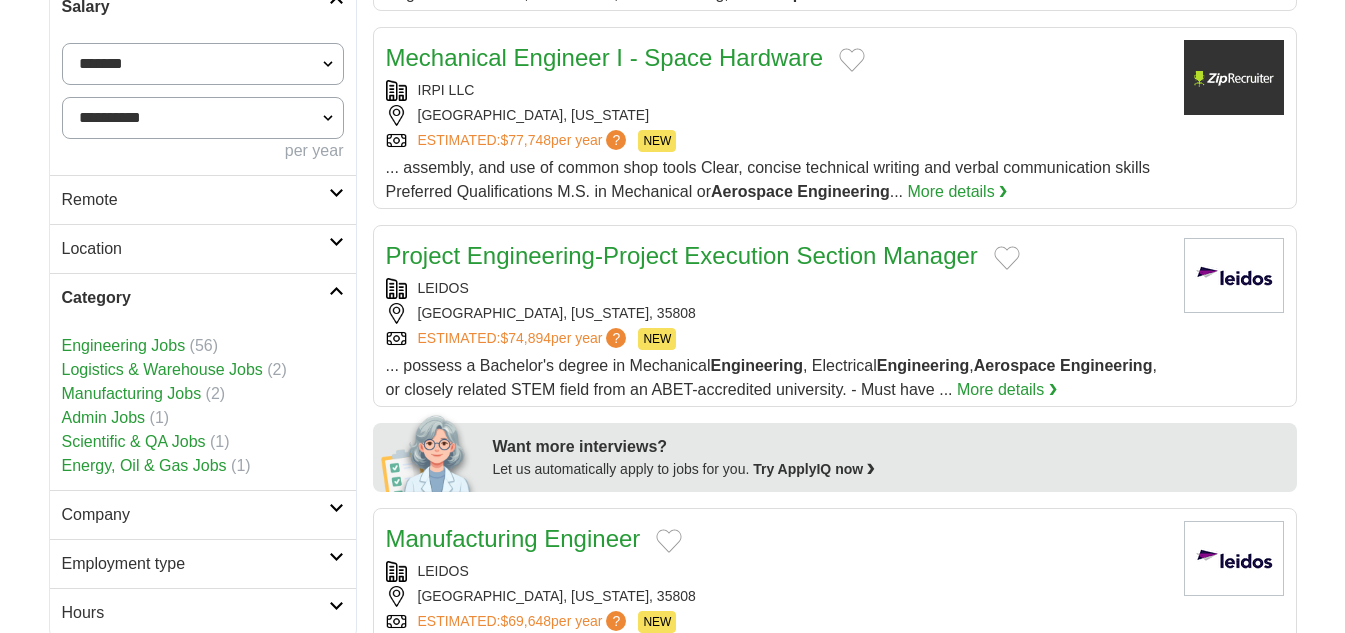 click on "Category" at bounding box center (195, 298) 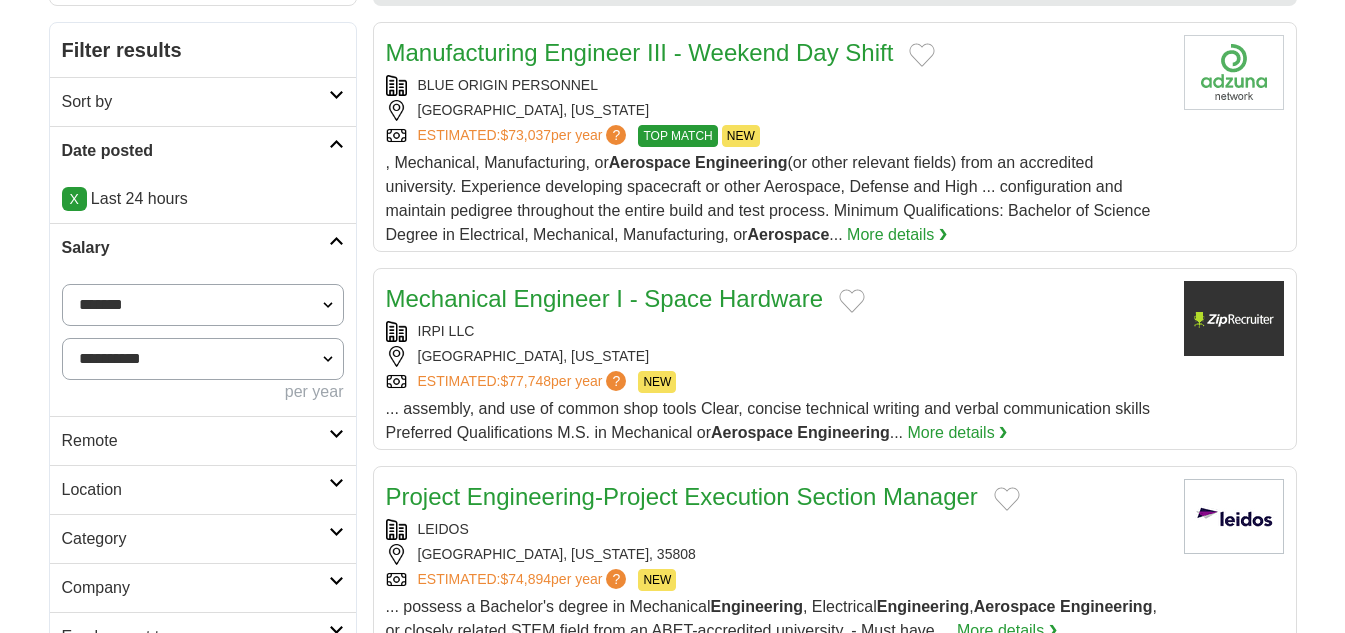 scroll, scrollTop: 200, scrollLeft: 0, axis: vertical 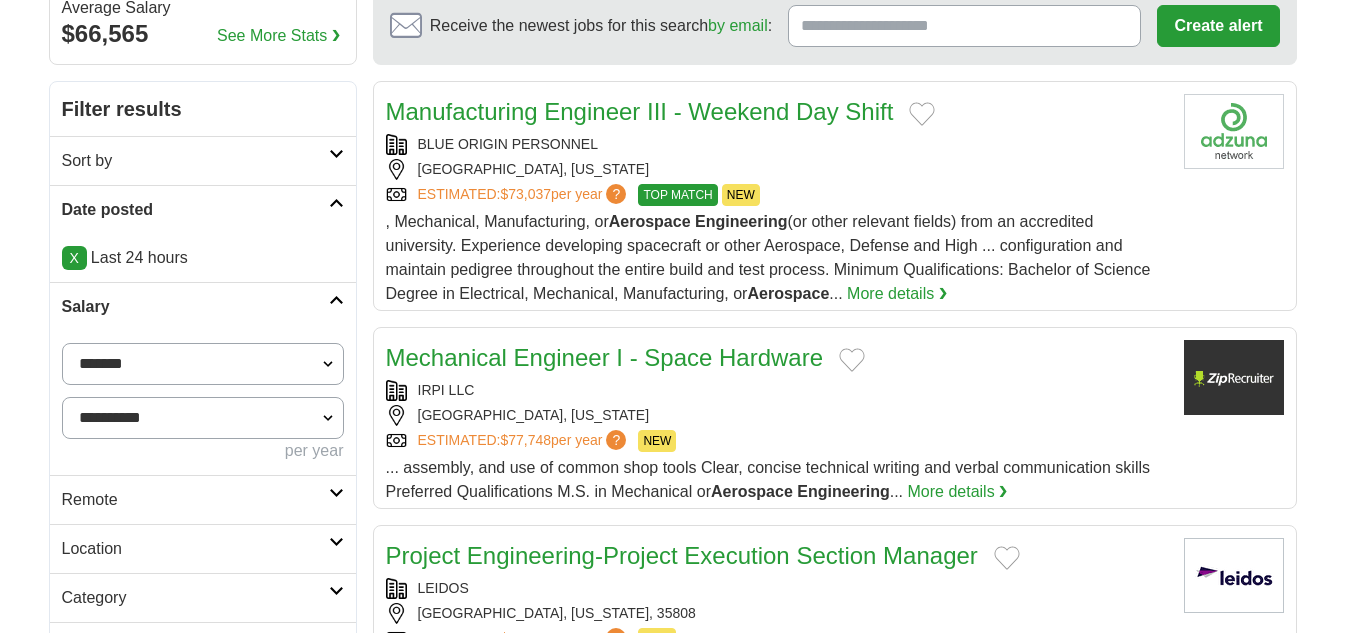 click on "Sort by" at bounding box center (203, 160) 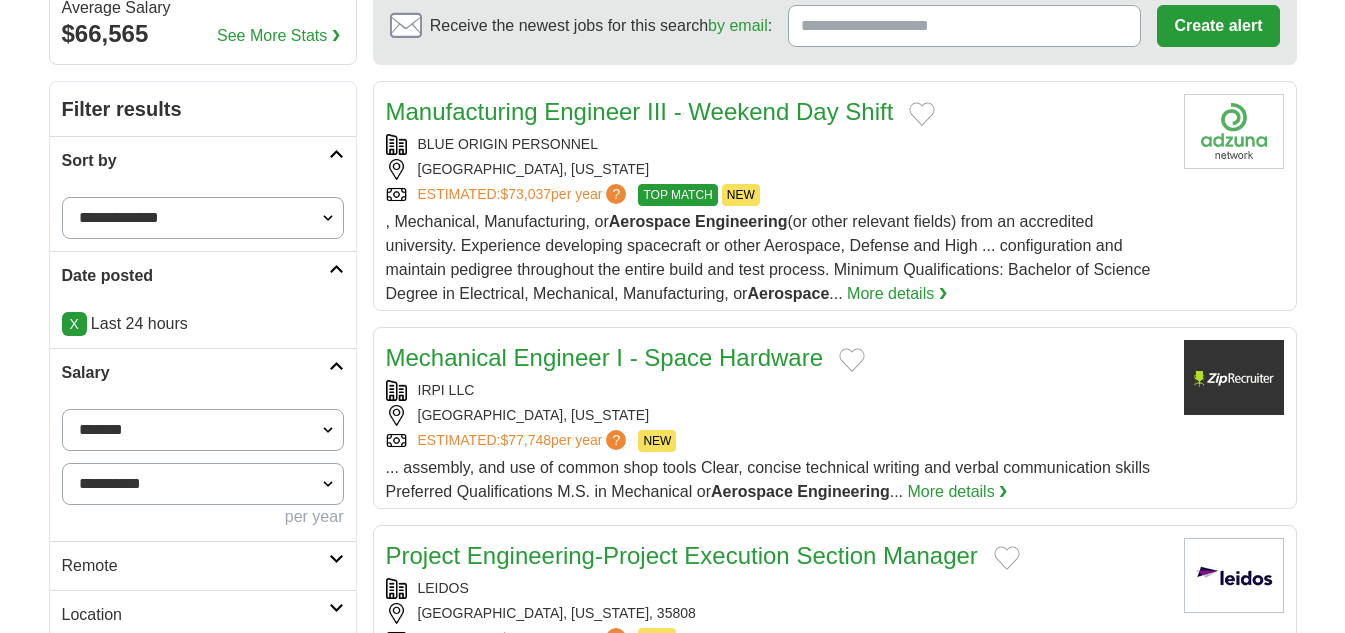 click on "Sort by" at bounding box center (203, 160) 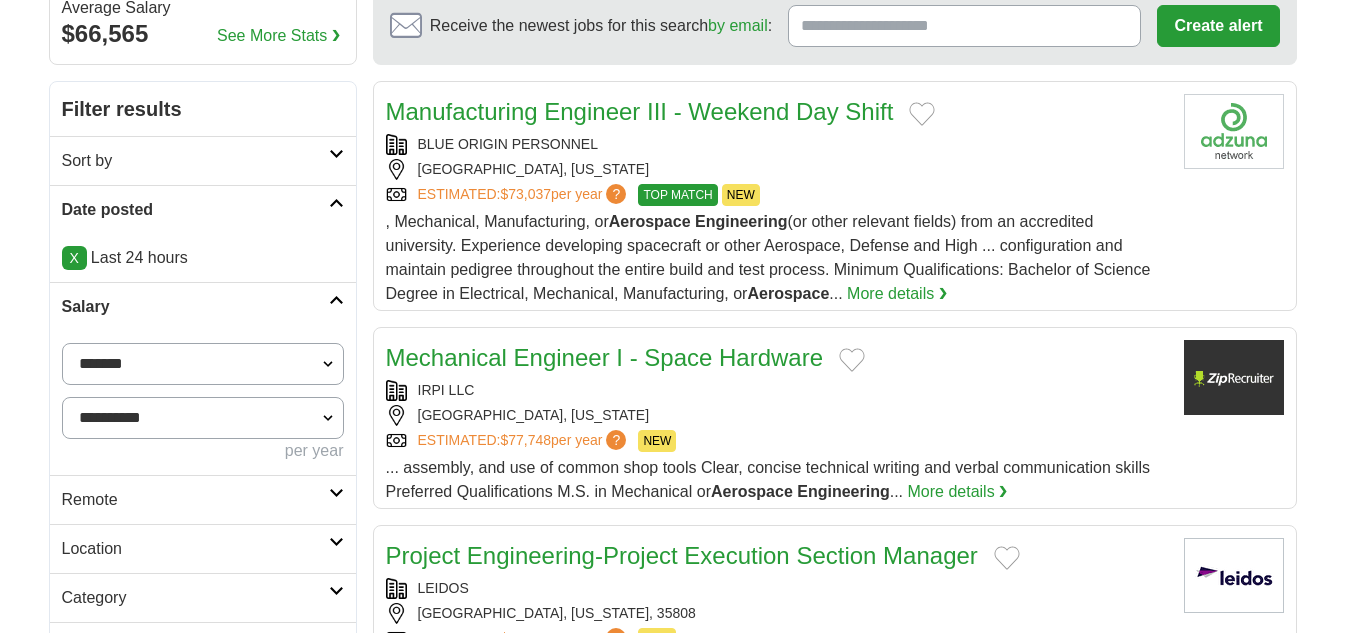 click on "Sort by" at bounding box center [203, 160] 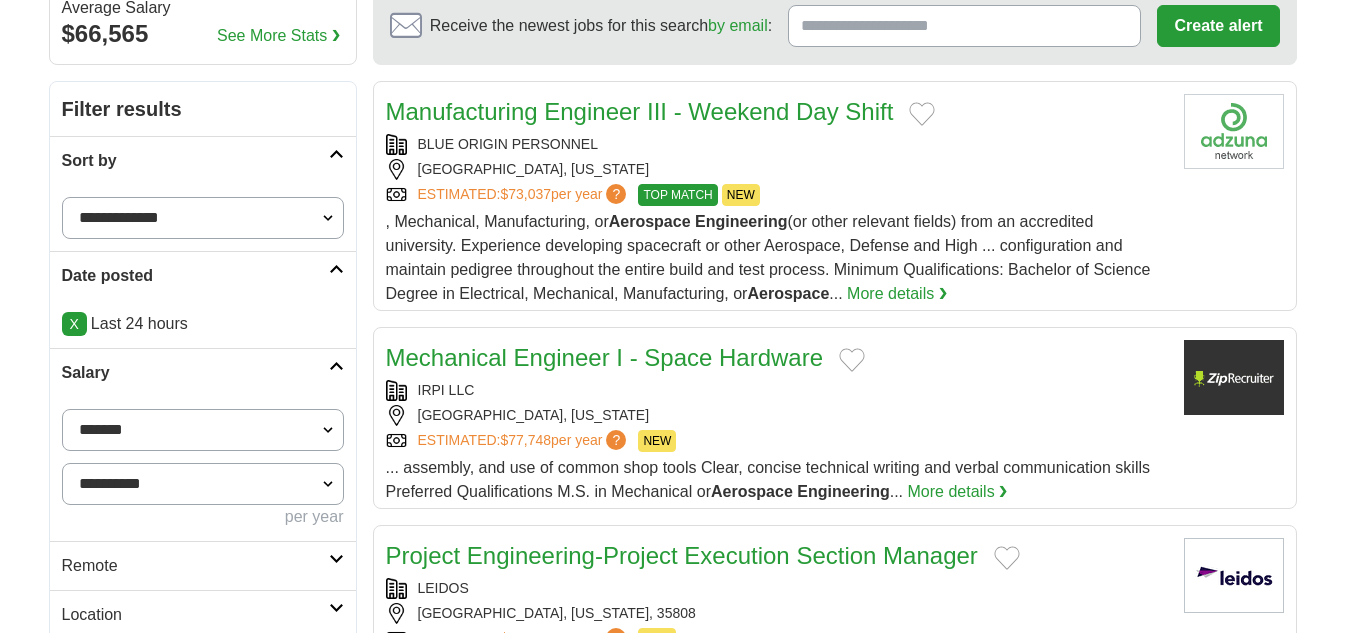 click on "**********" at bounding box center [203, 218] 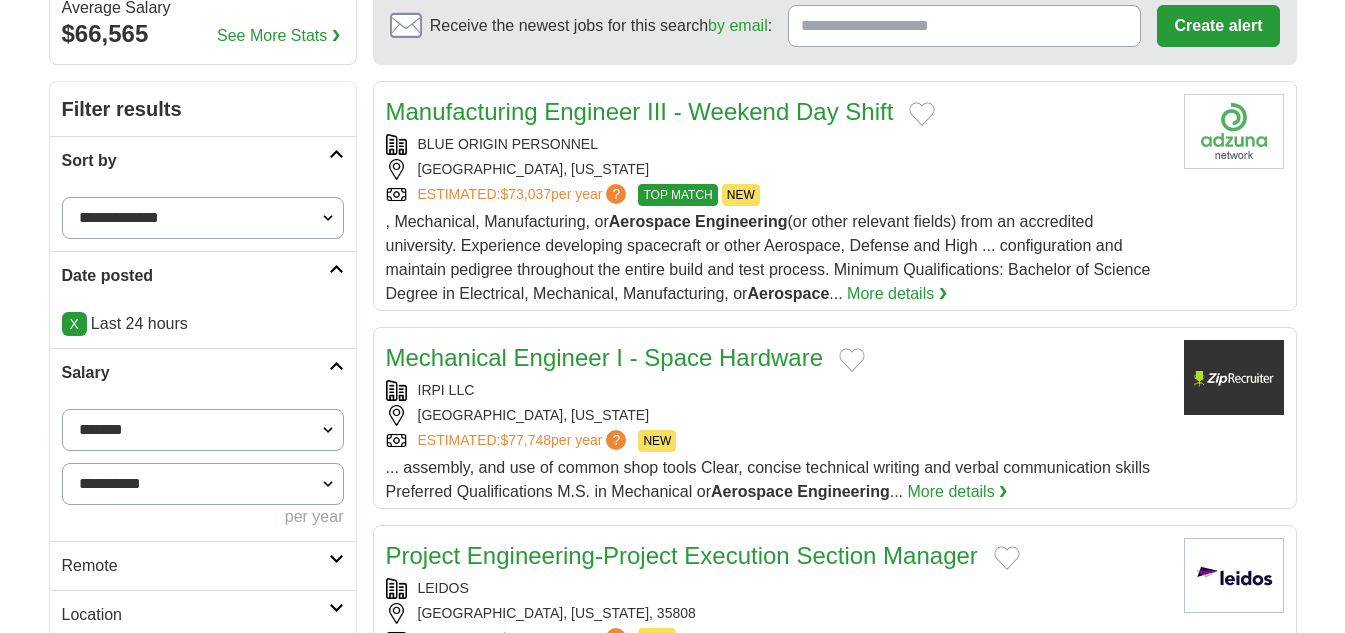 click on "Sort by" at bounding box center (203, 160) 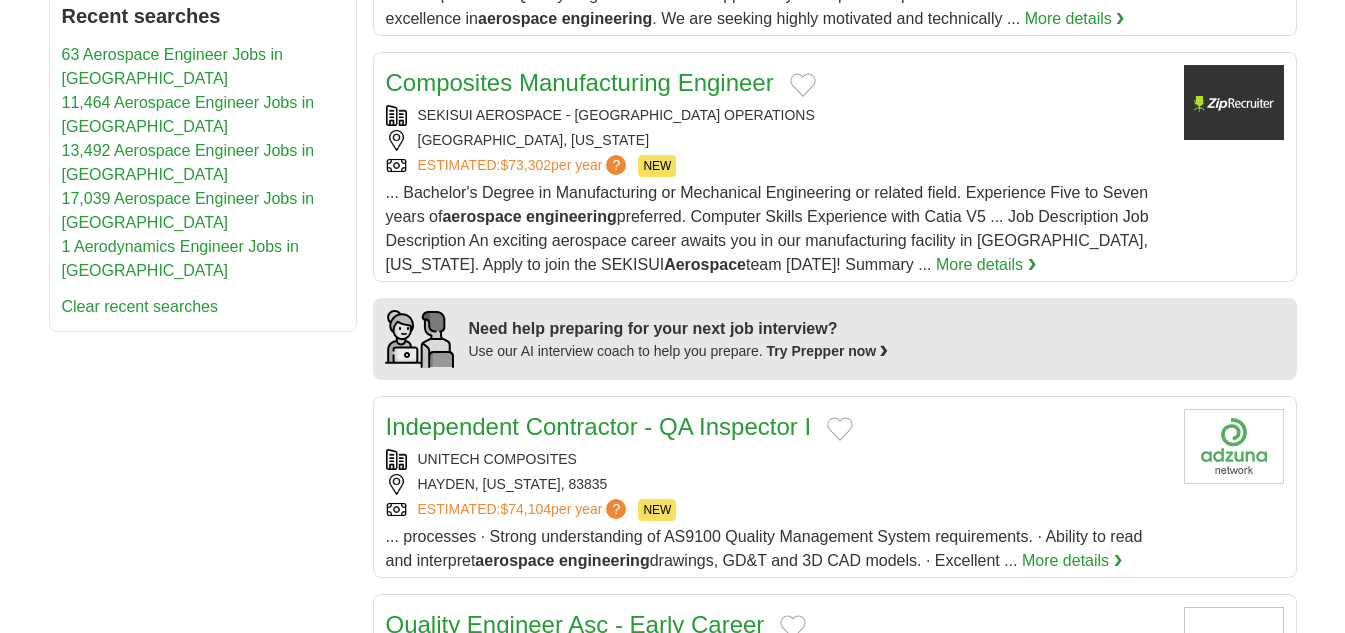 scroll, scrollTop: 1400, scrollLeft: 0, axis: vertical 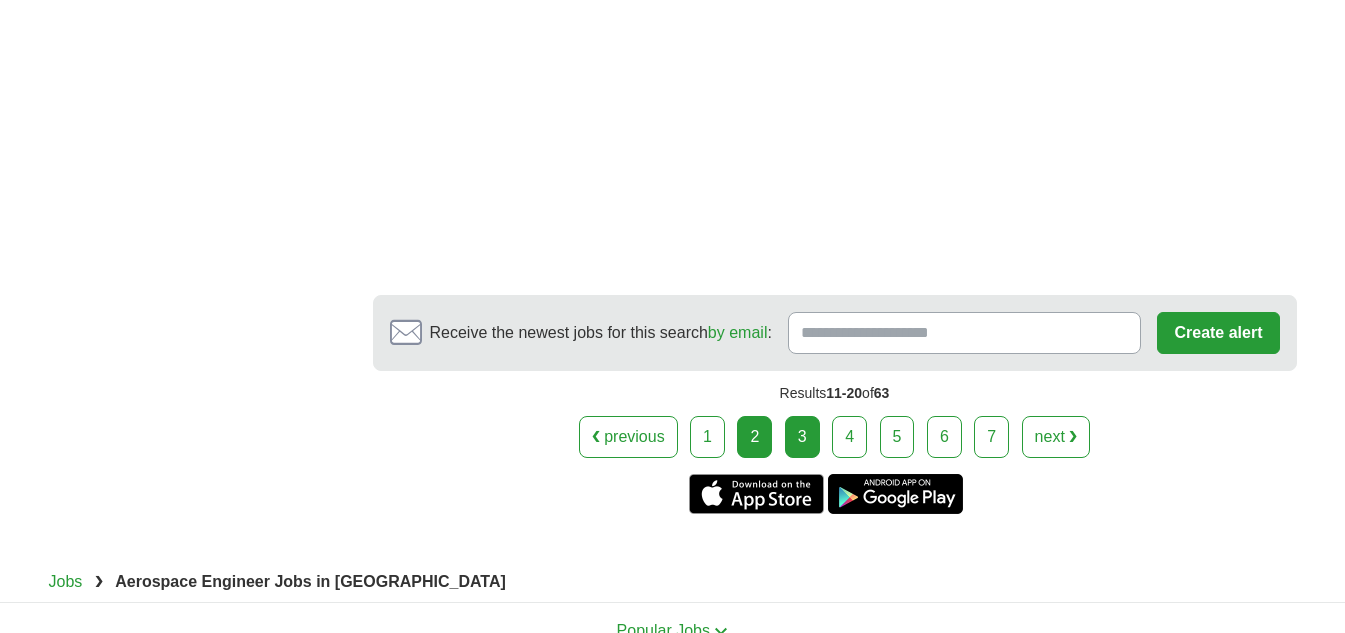 click on "3" at bounding box center (802, 437) 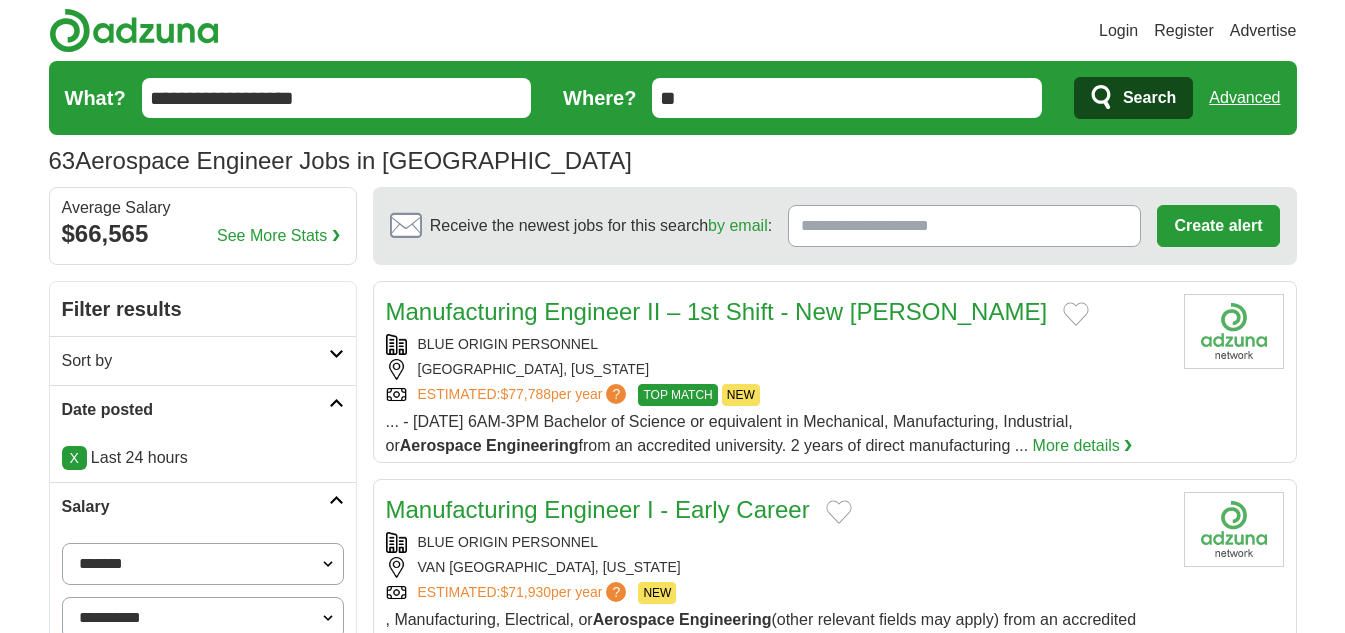 scroll, scrollTop: 0, scrollLeft: 0, axis: both 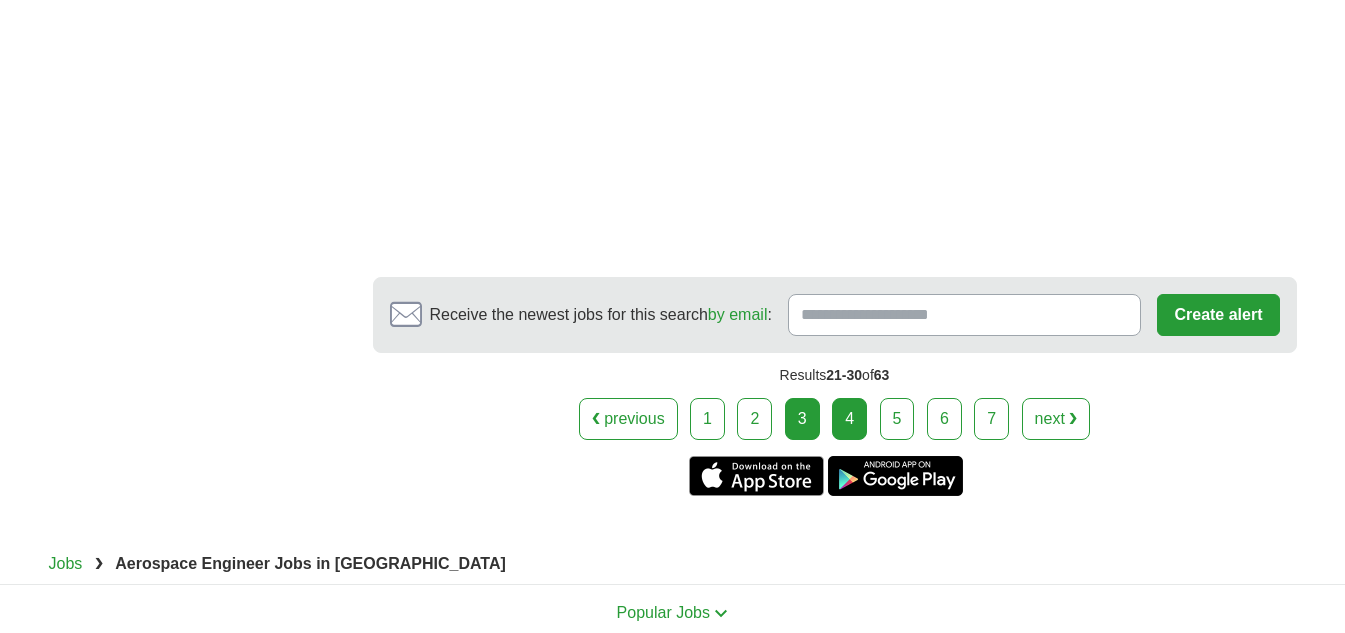 click on "4" at bounding box center [849, 419] 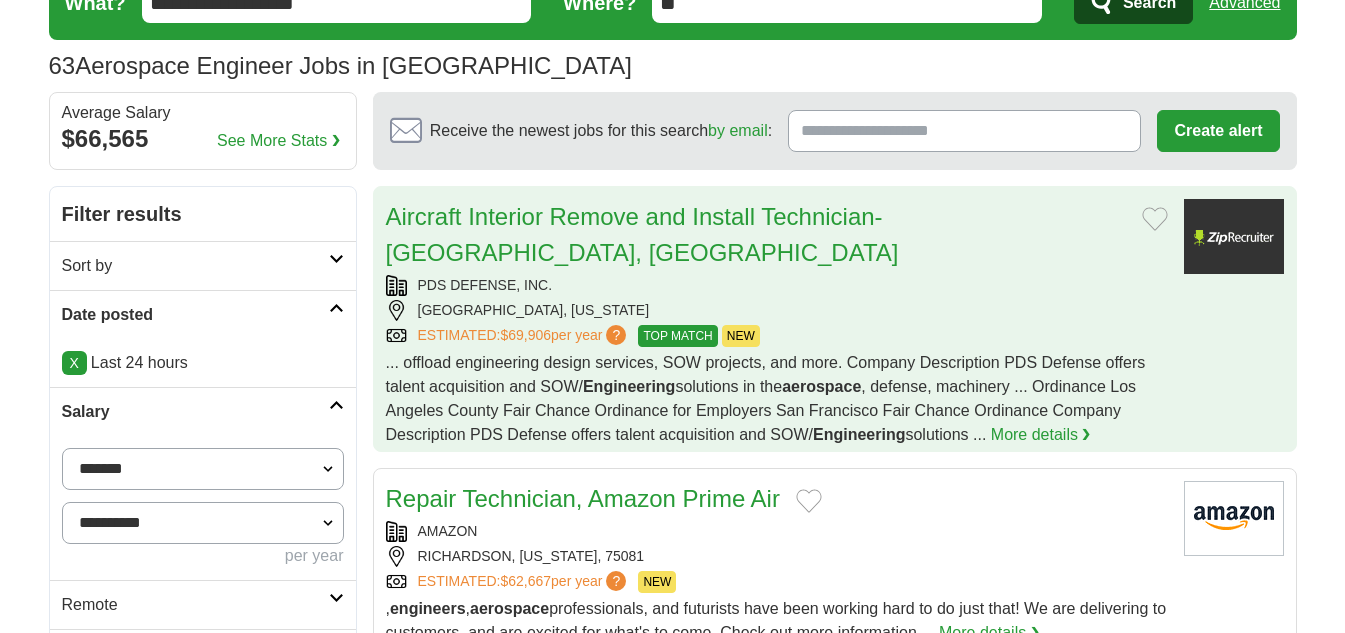 scroll, scrollTop: 200, scrollLeft: 0, axis: vertical 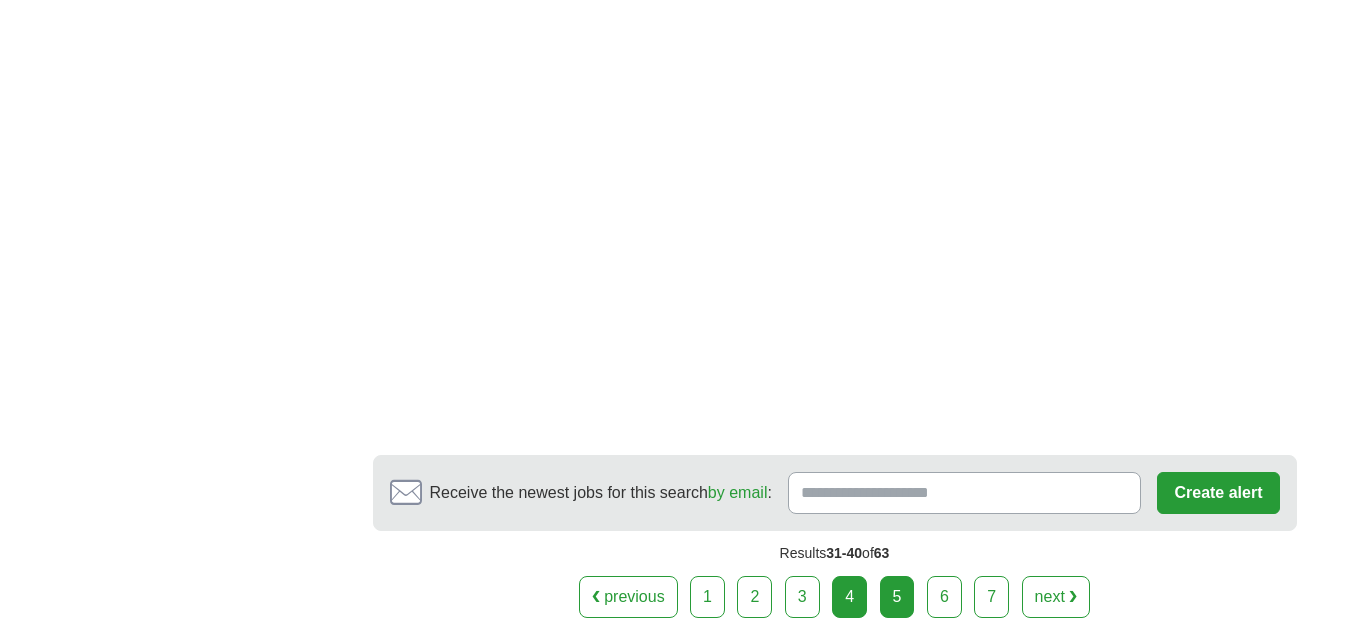 click on "5" at bounding box center [897, 597] 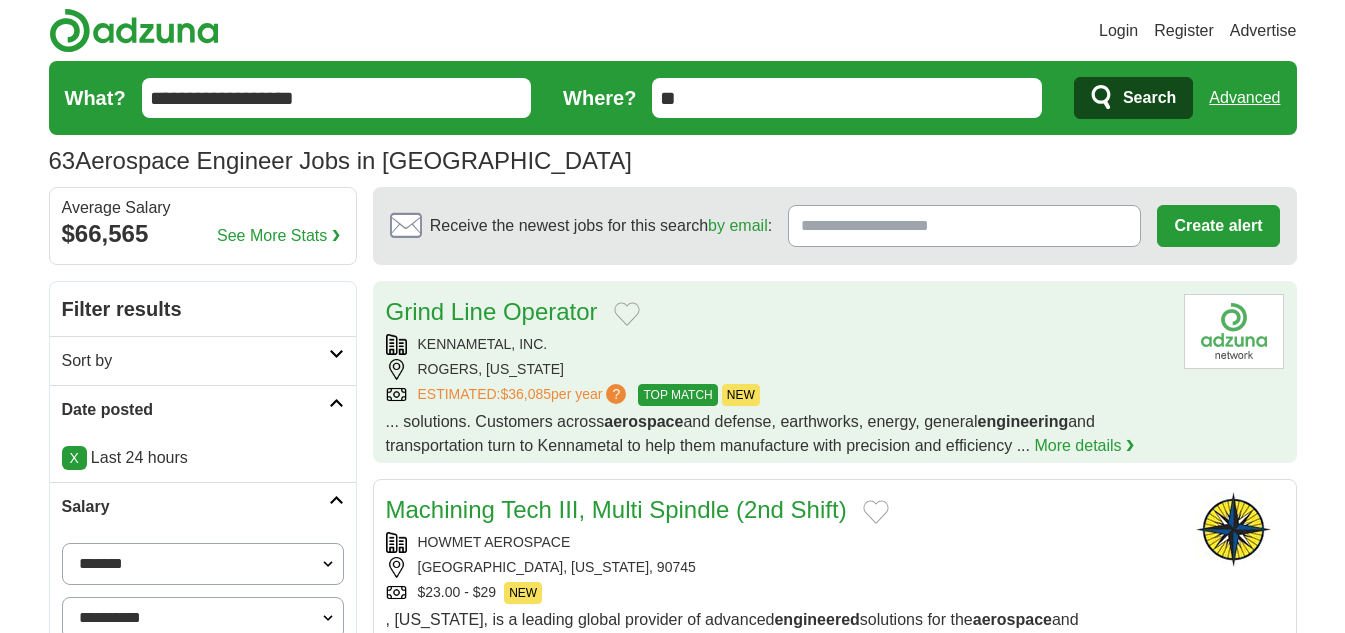 scroll, scrollTop: 0, scrollLeft: 0, axis: both 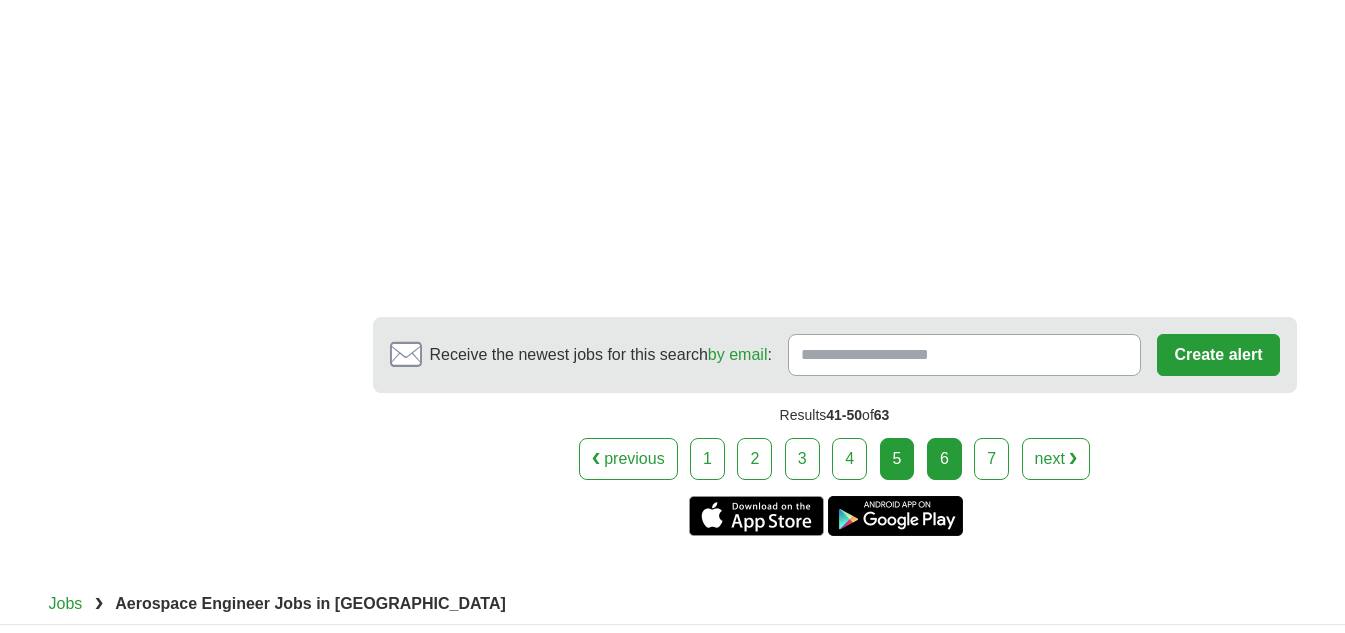 click on "6" at bounding box center (944, 459) 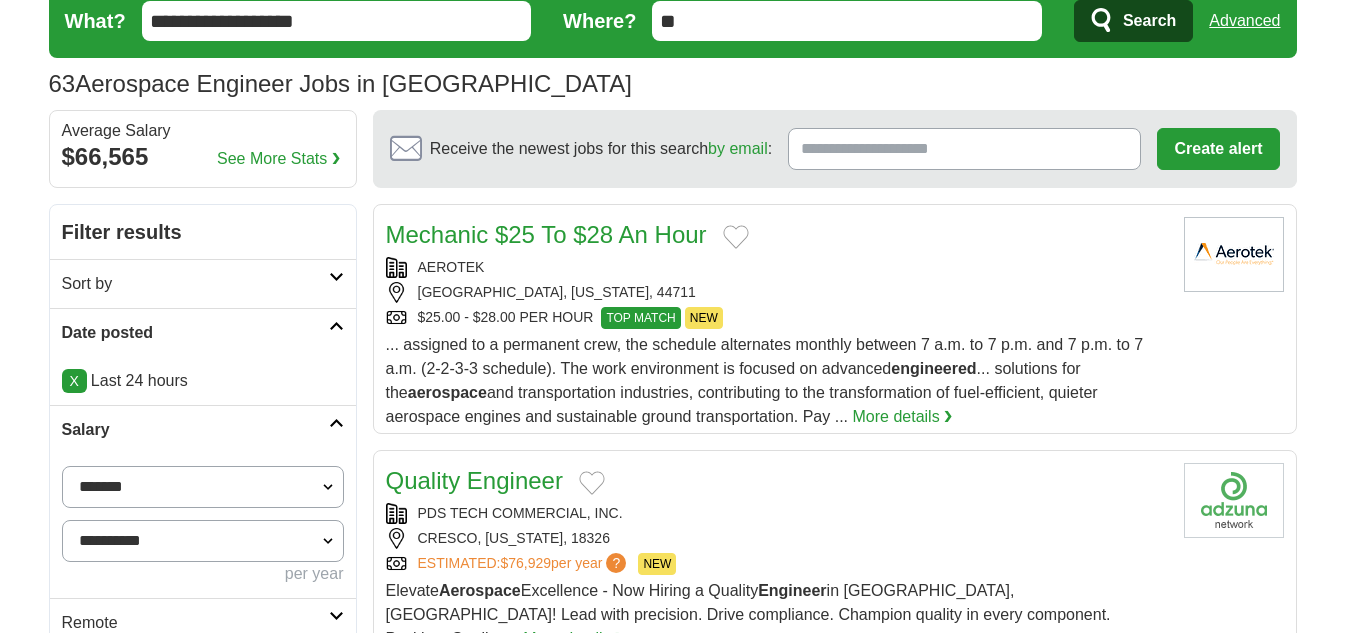 scroll, scrollTop: 125, scrollLeft: 0, axis: vertical 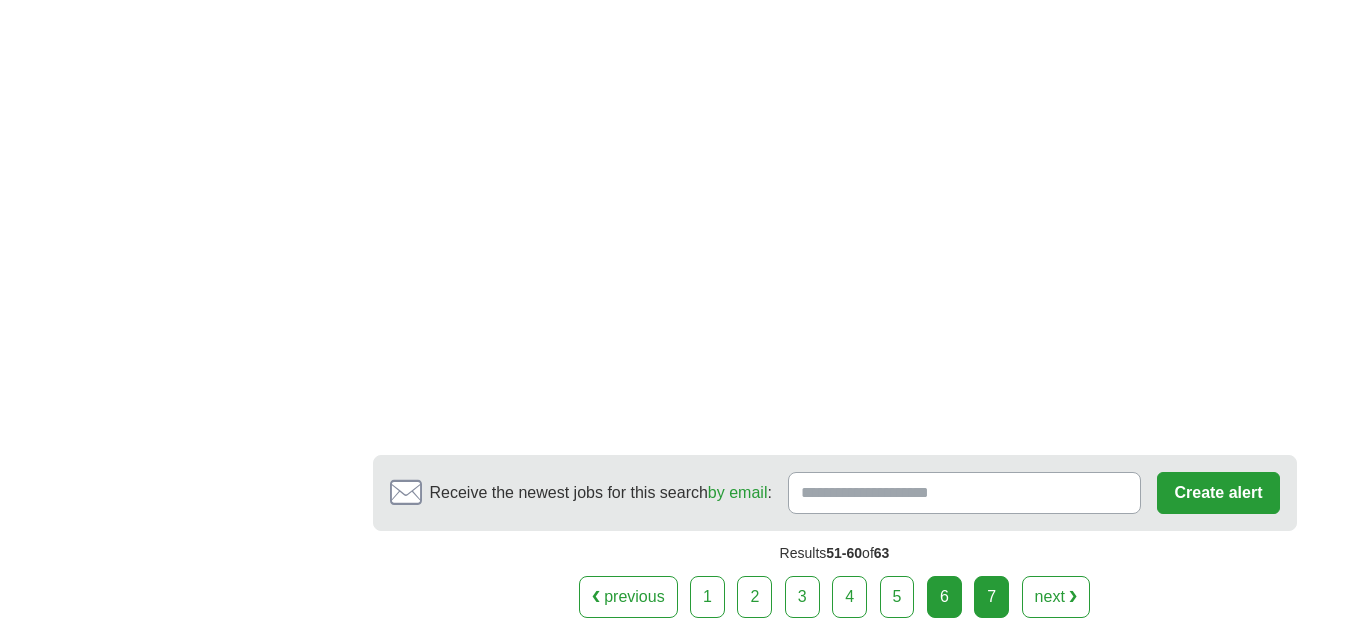 click on "7" at bounding box center [991, 597] 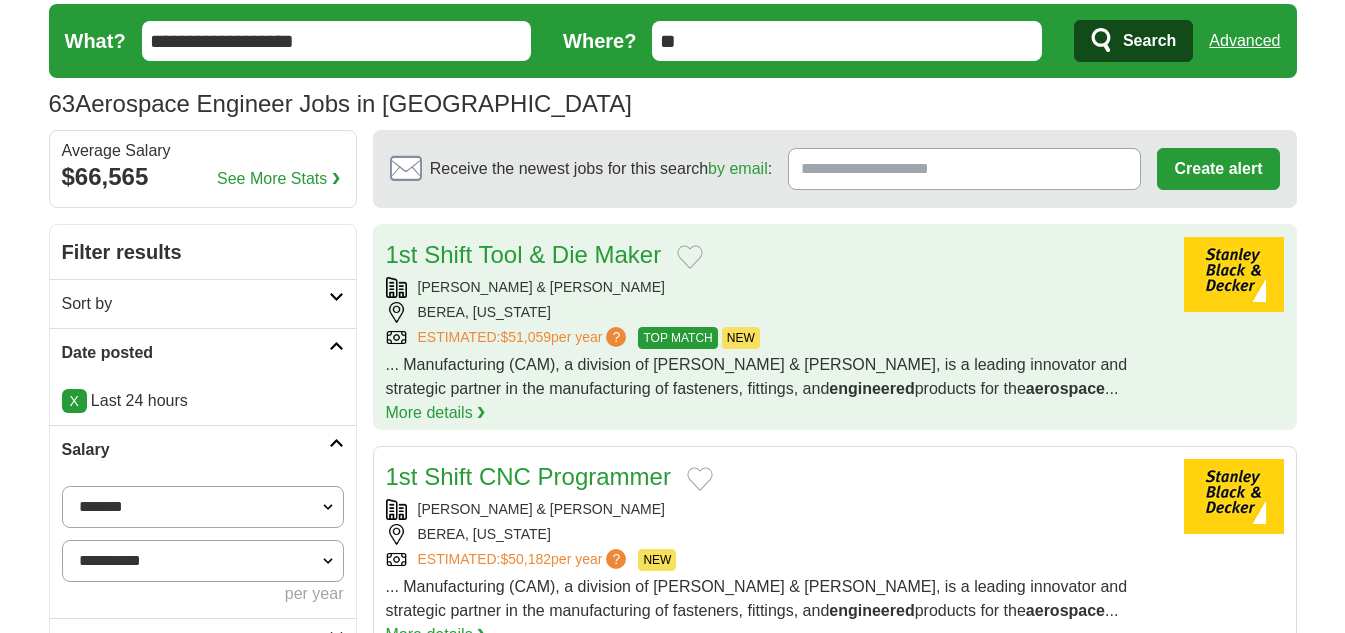 scroll, scrollTop: 298, scrollLeft: 0, axis: vertical 